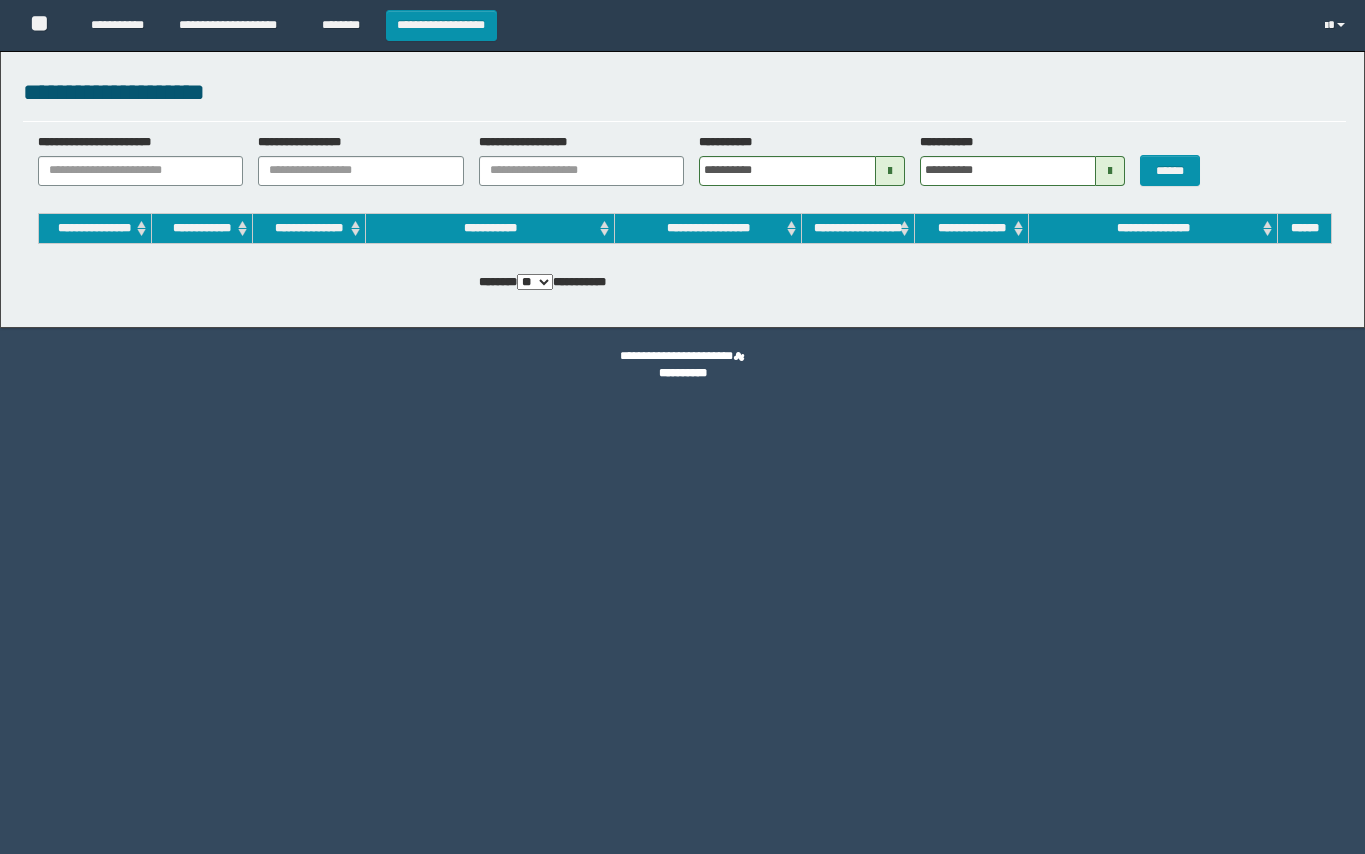 scroll, scrollTop: 0, scrollLeft: 0, axis: both 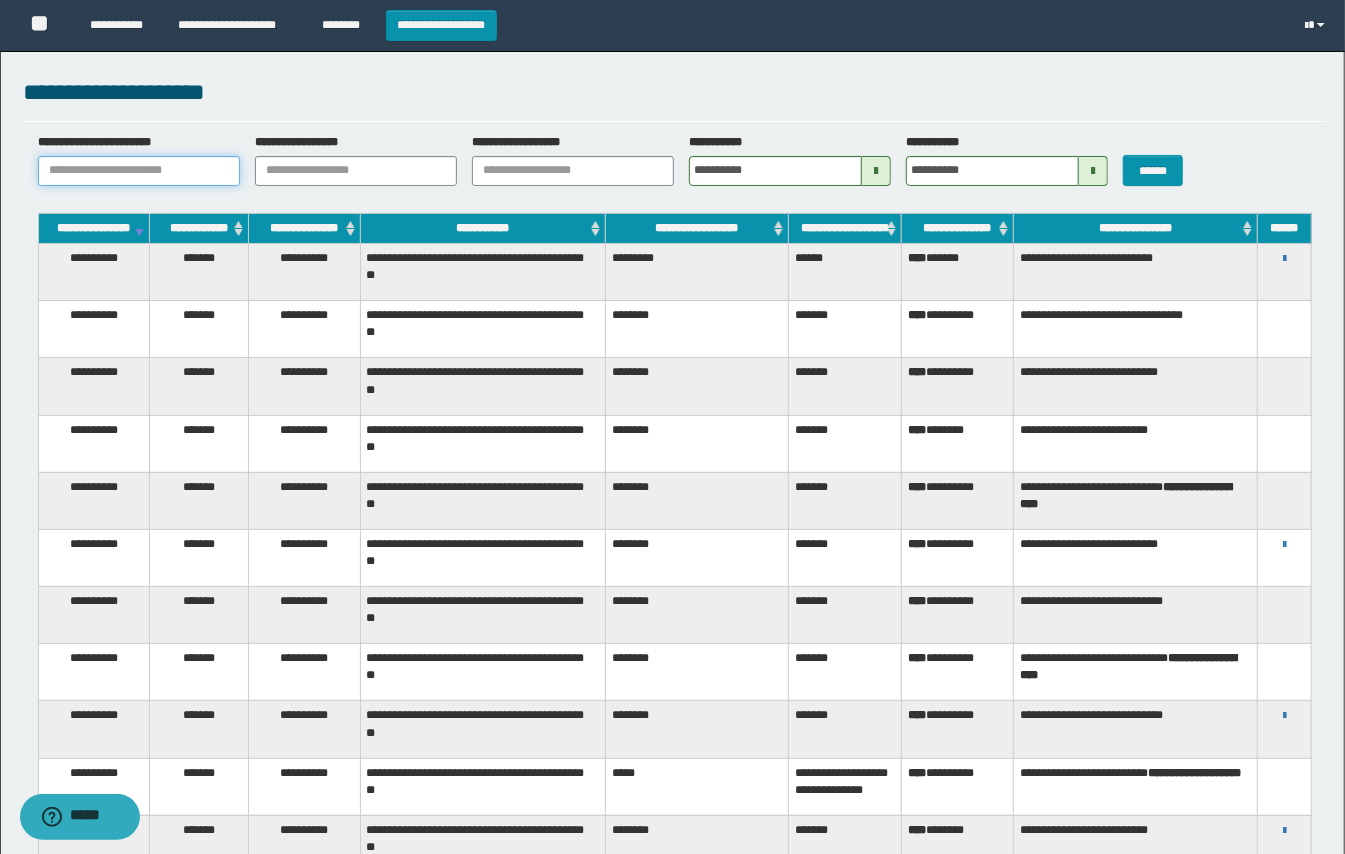 click on "**********" at bounding box center [139, 171] 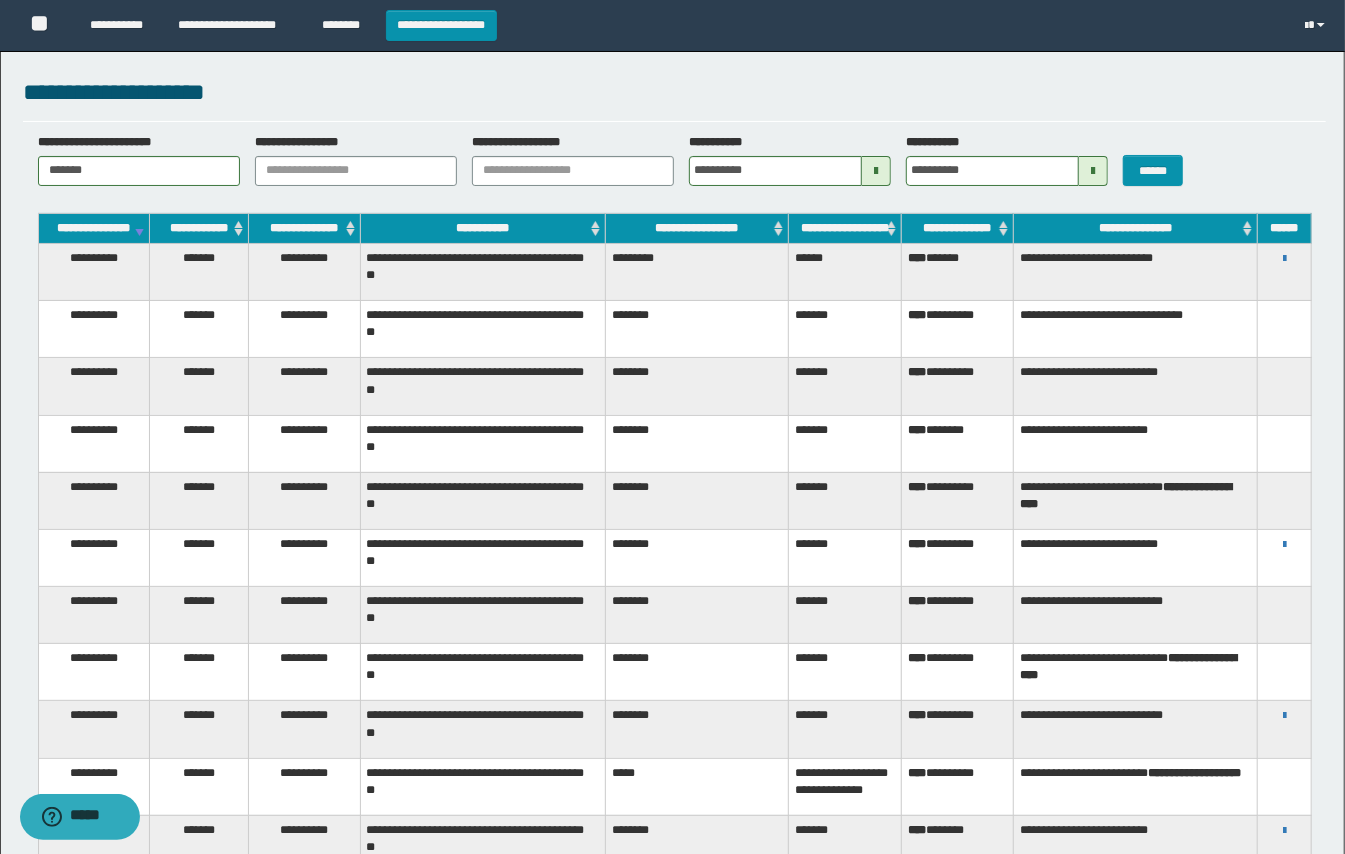 click on "******" at bounding box center [1162, 160] 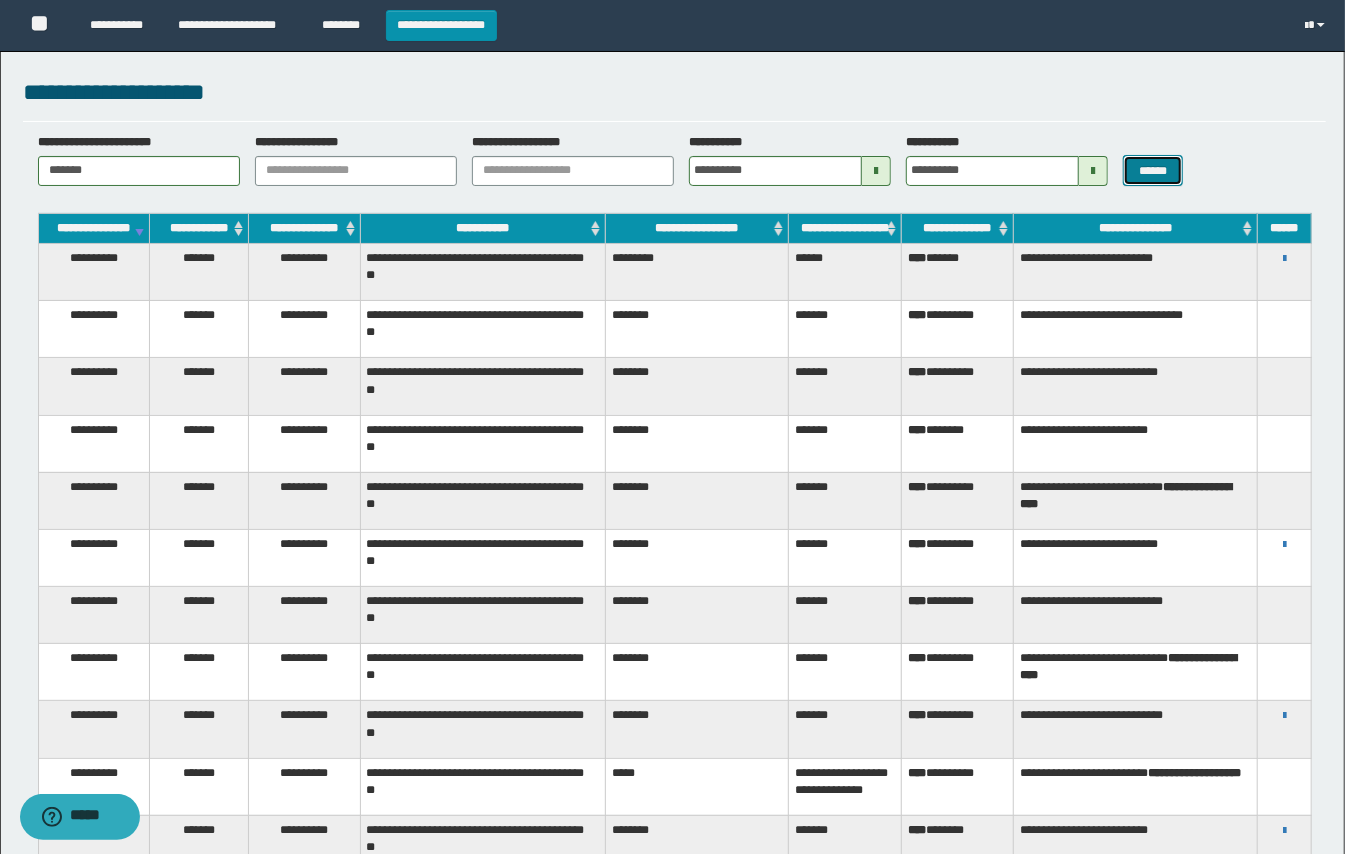 click on "******" at bounding box center [1153, 170] 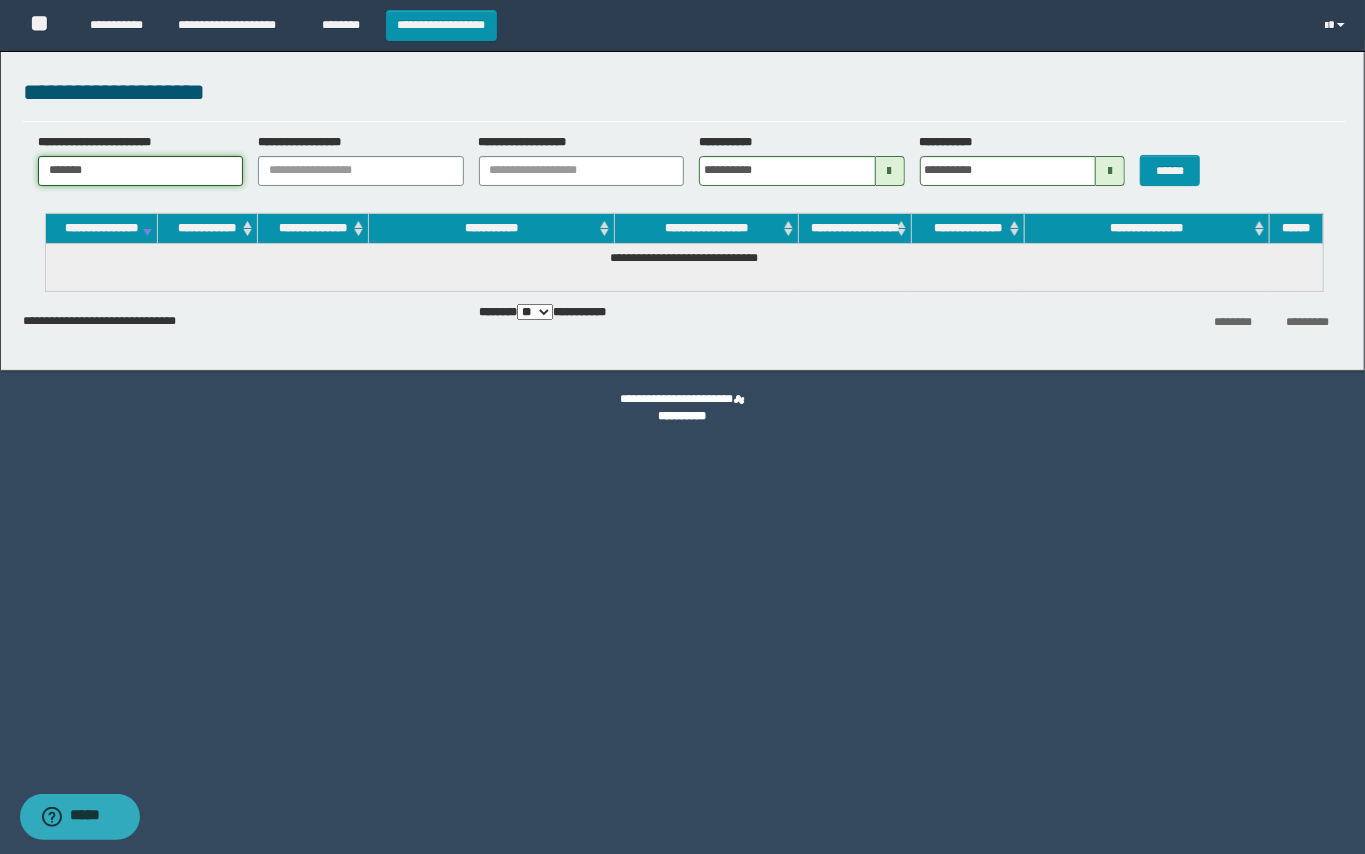 drag, startPoint x: 128, startPoint y: 178, endPoint x: 0, endPoint y: 169, distance: 128.31601 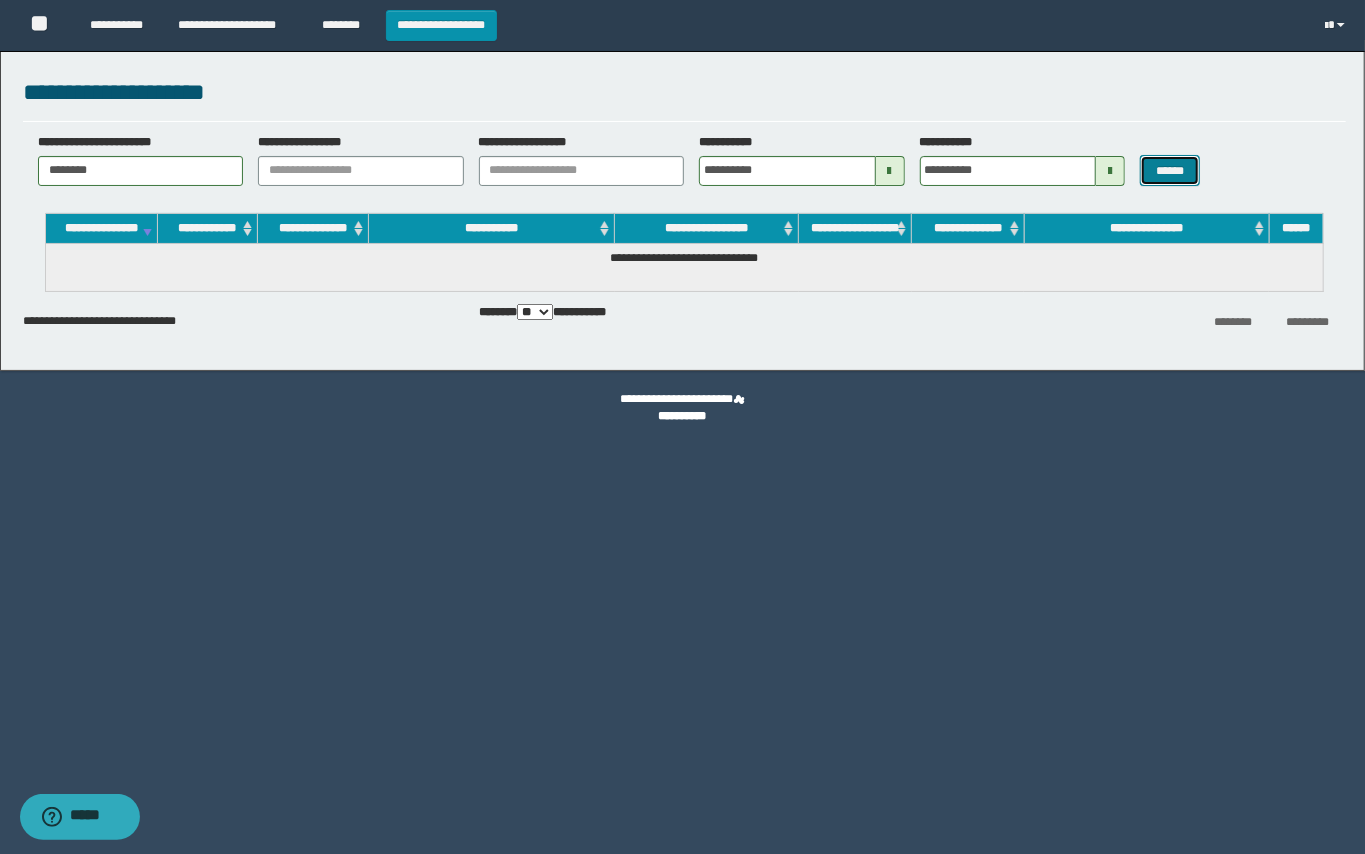 click on "******" at bounding box center (1170, 170) 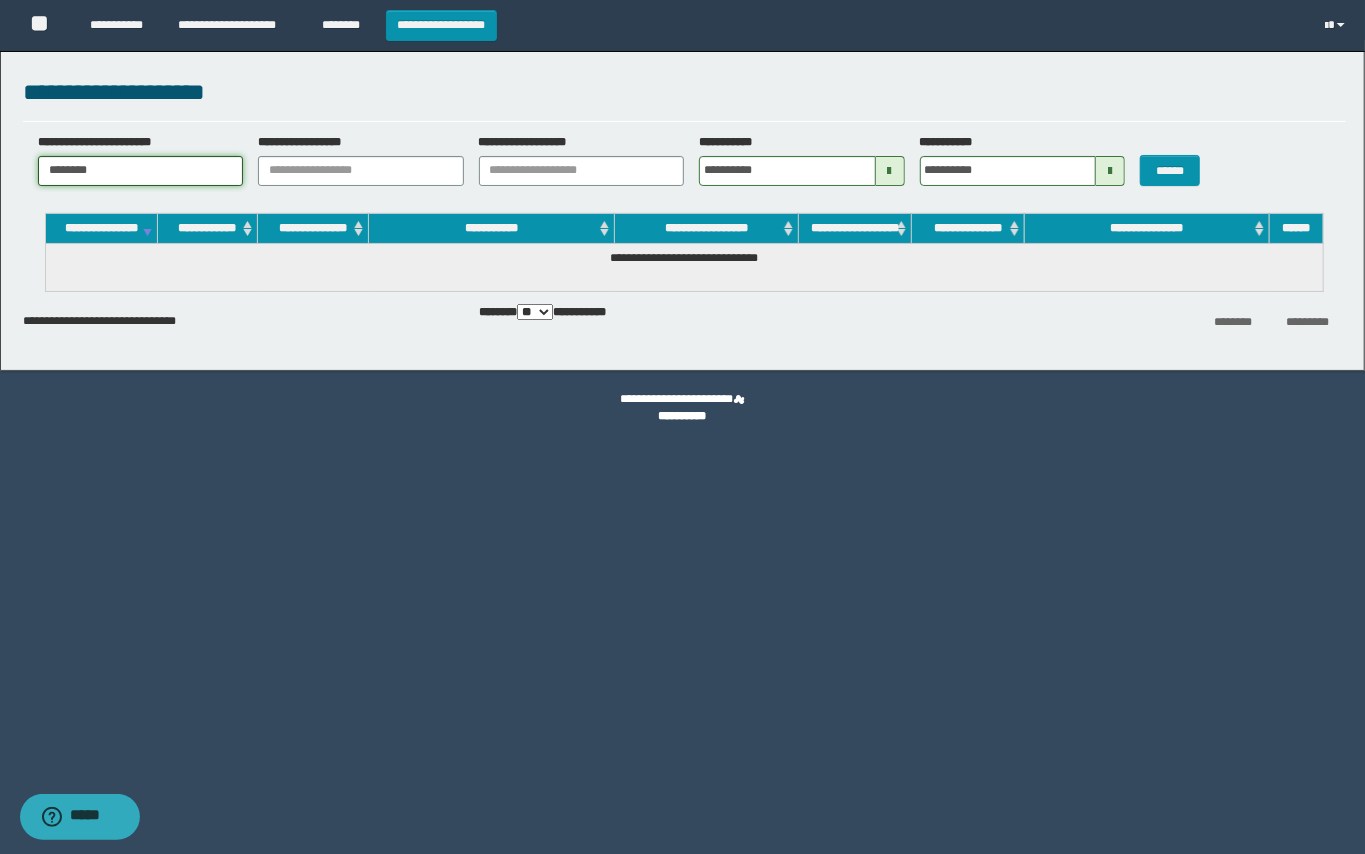 drag, startPoint x: 152, startPoint y: 158, endPoint x: 0, endPoint y: 158, distance: 152 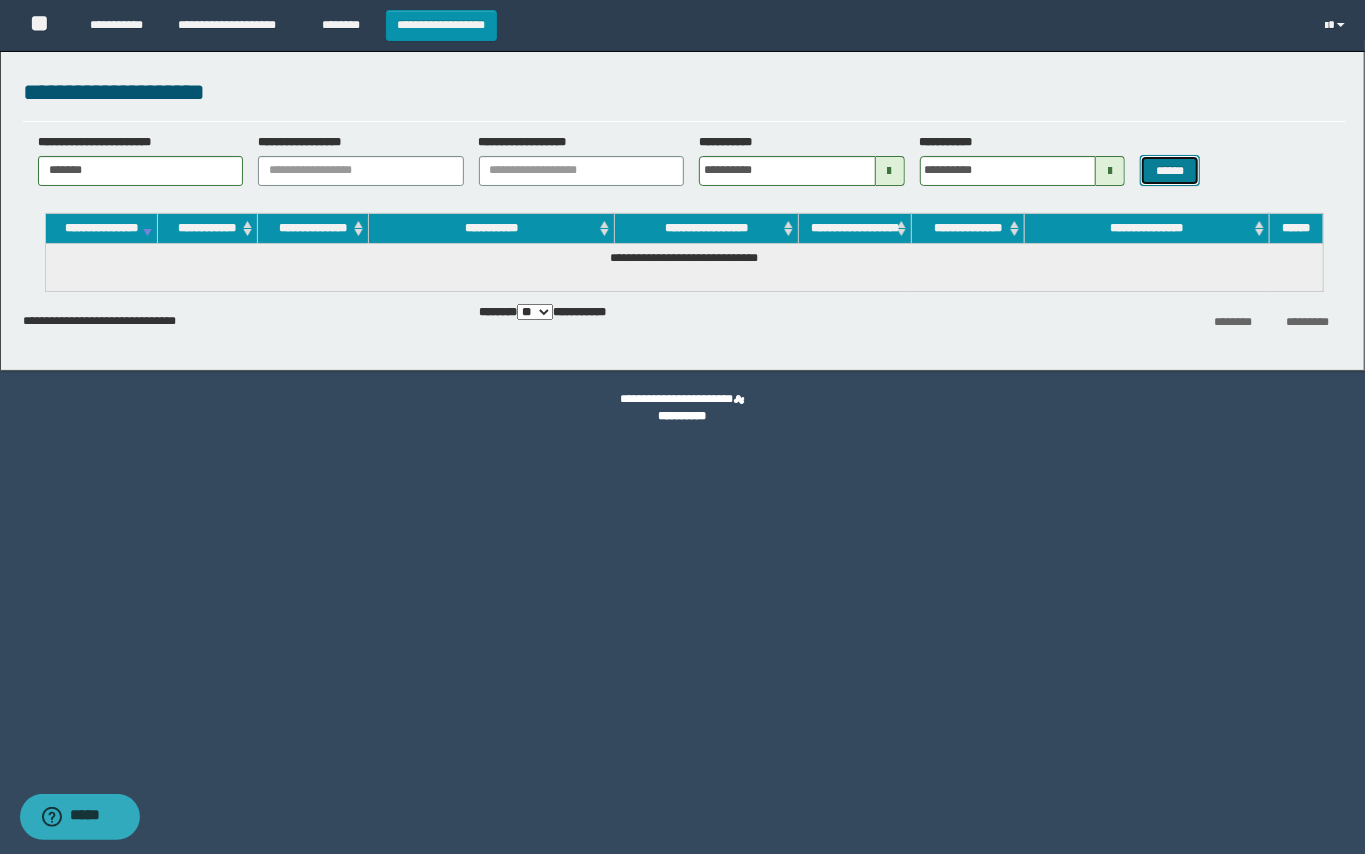 drag, startPoint x: 1169, startPoint y: 170, endPoint x: 1162, endPoint y: 228, distance: 58.420887 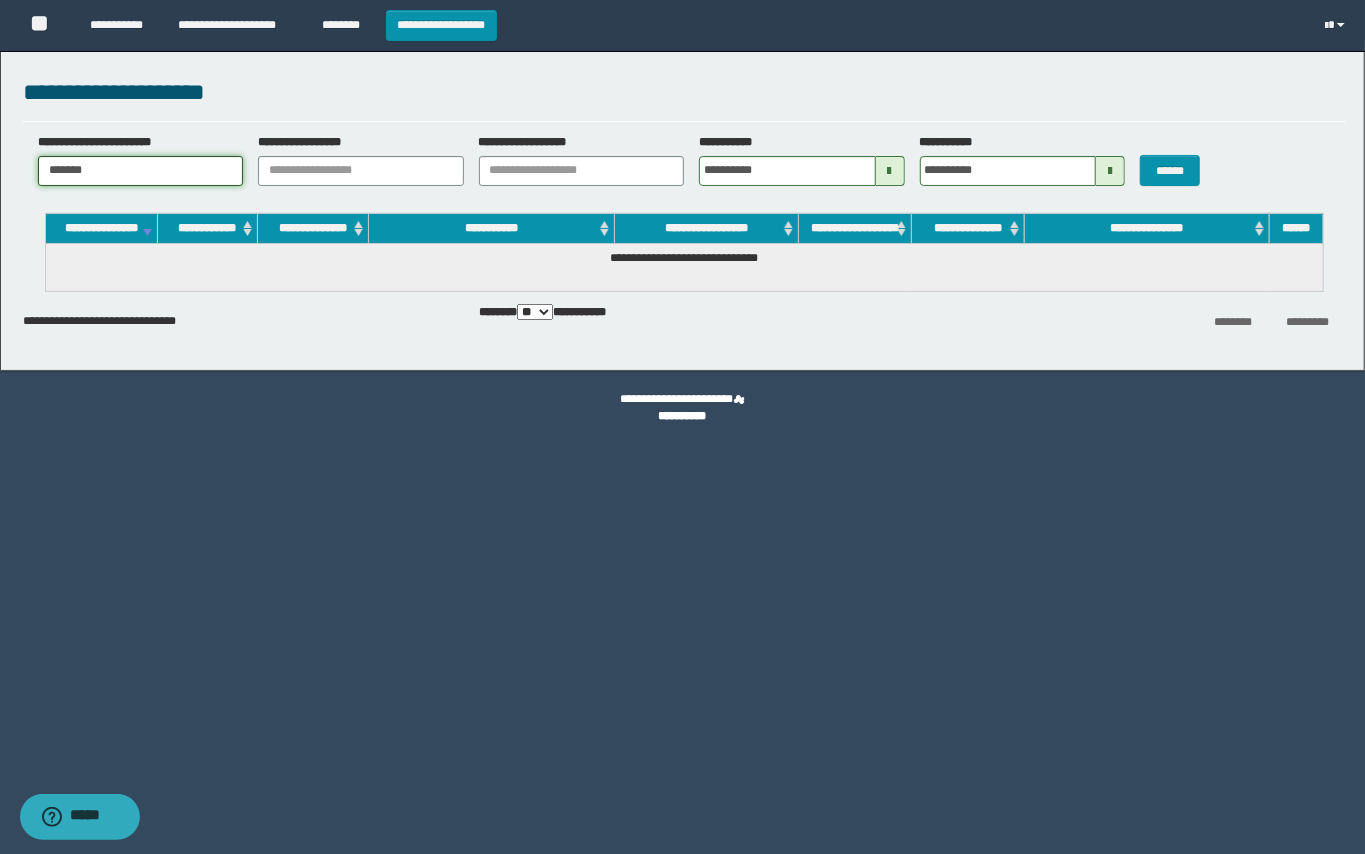 drag, startPoint x: 172, startPoint y: 181, endPoint x: 2, endPoint y: 158, distance: 171.54883 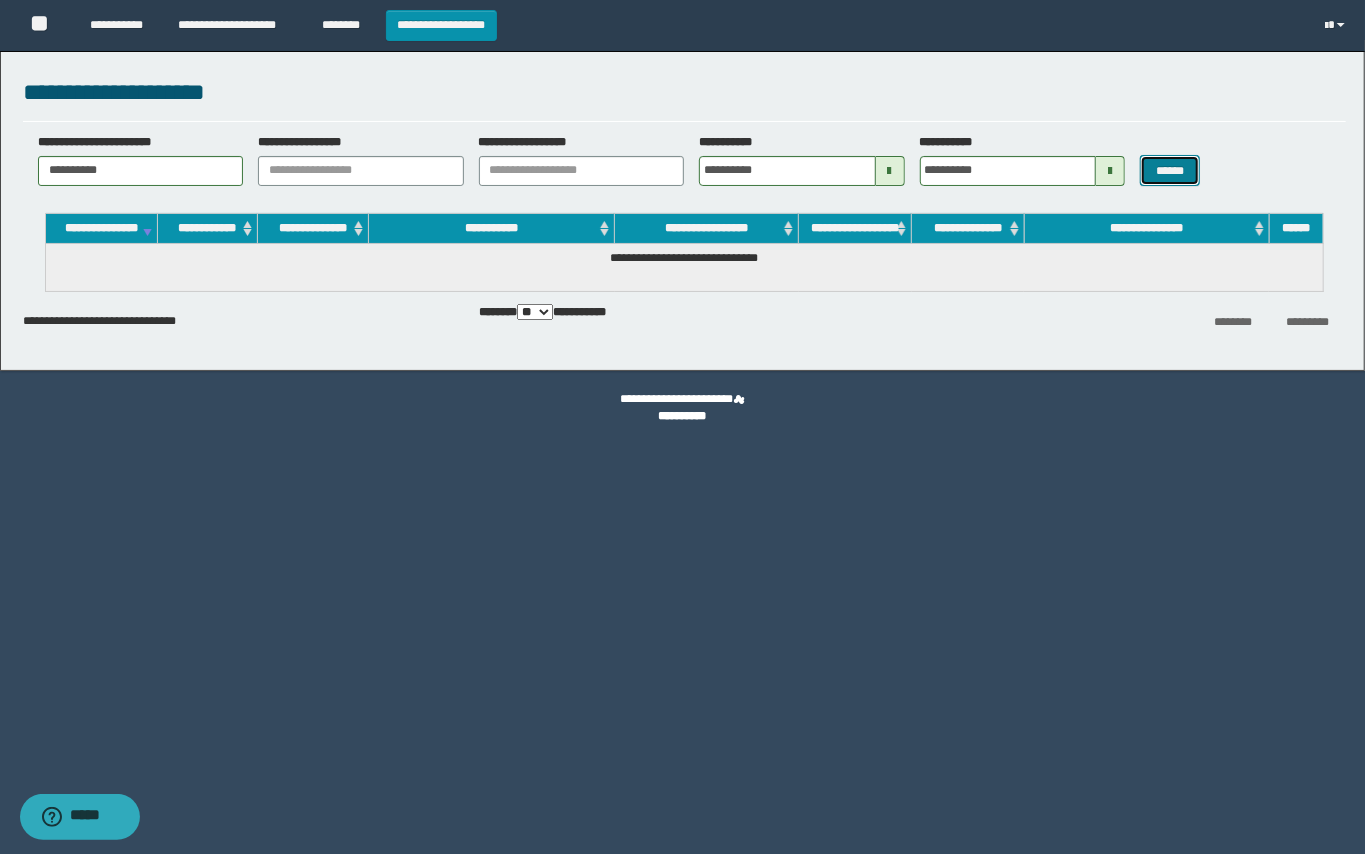 click on "******" at bounding box center [1170, 170] 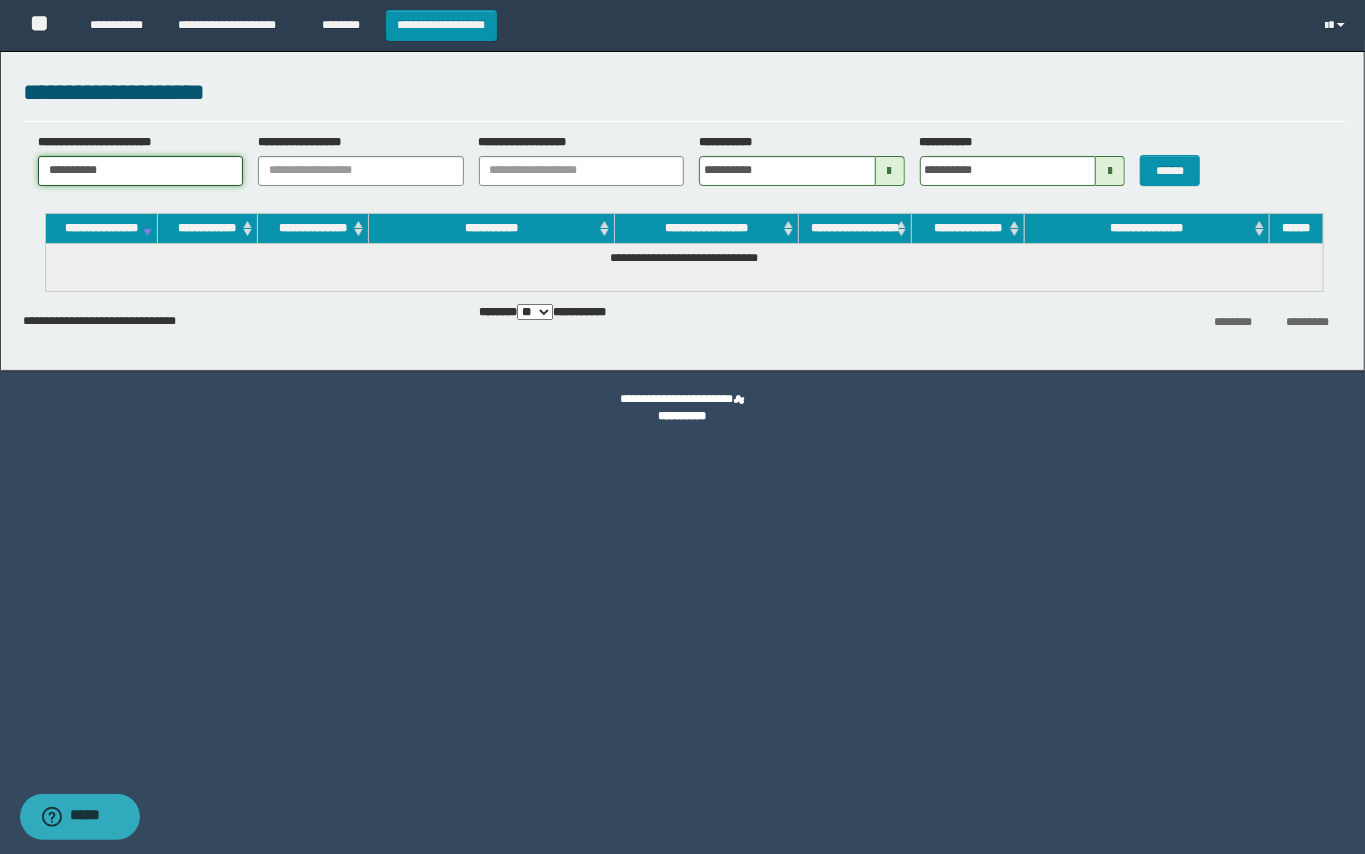 drag, startPoint x: 144, startPoint y: 178, endPoint x: 0, endPoint y: 149, distance: 146.89111 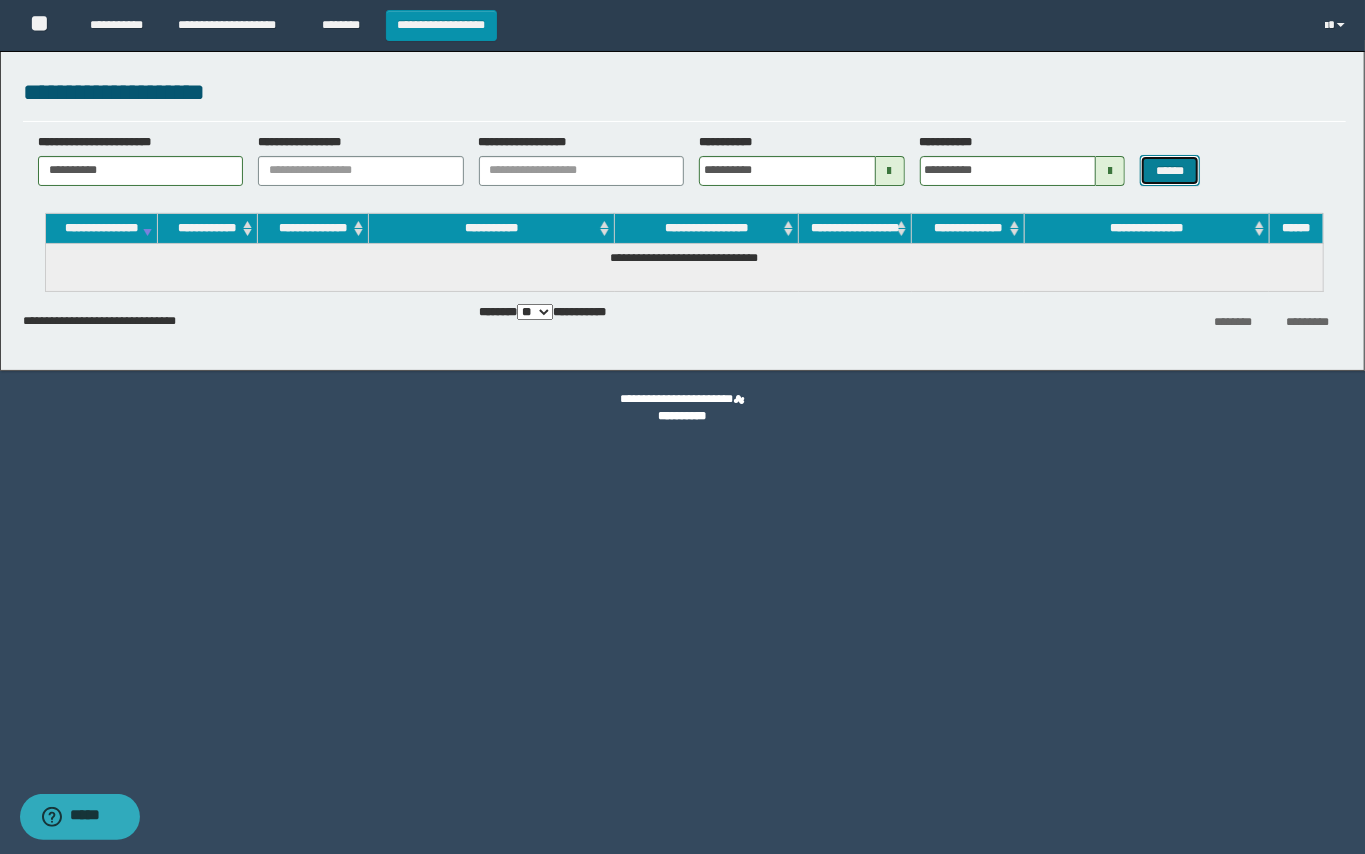 click on "******" at bounding box center (1170, 170) 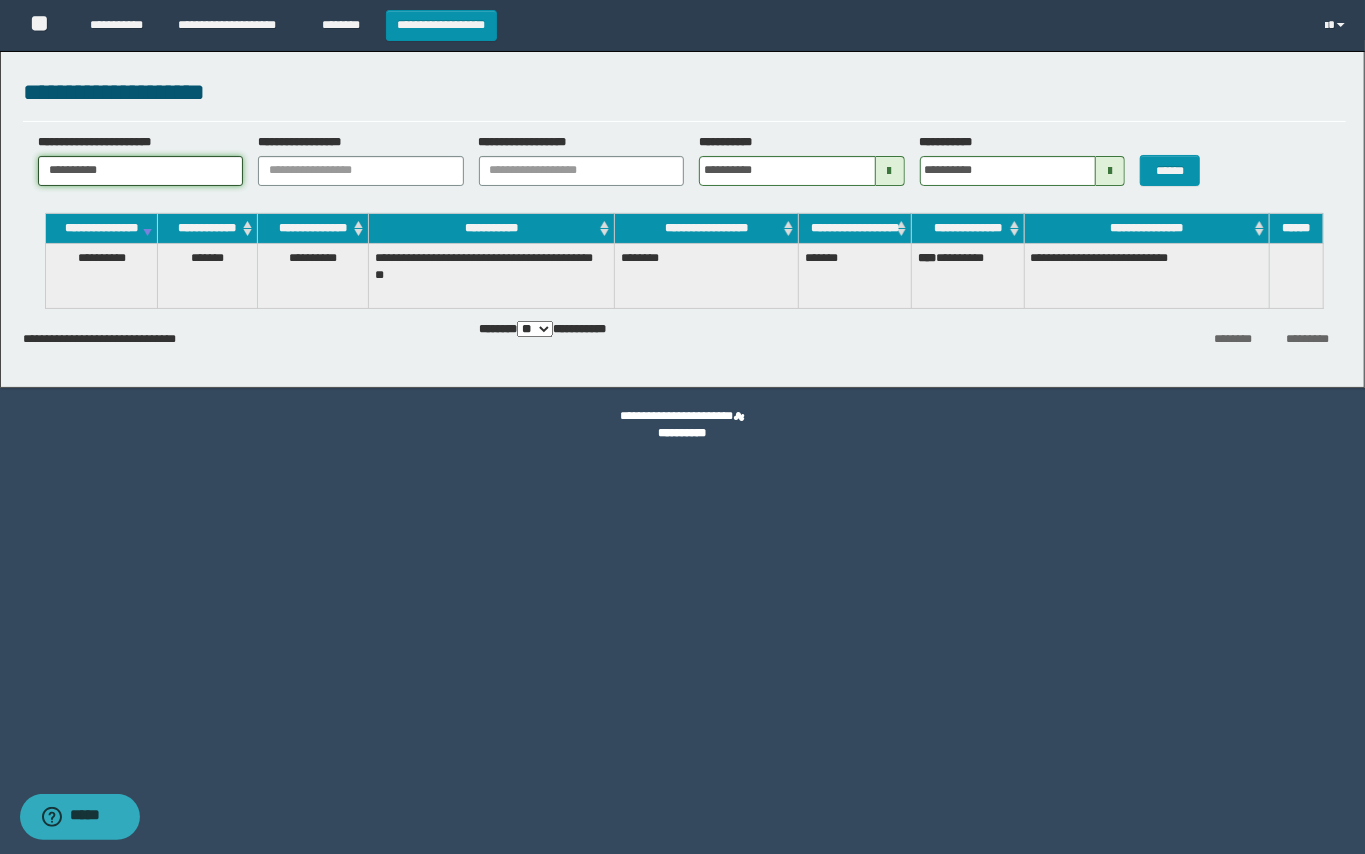drag, startPoint x: 146, startPoint y: 174, endPoint x: 8, endPoint y: 137, distance: 142.87407 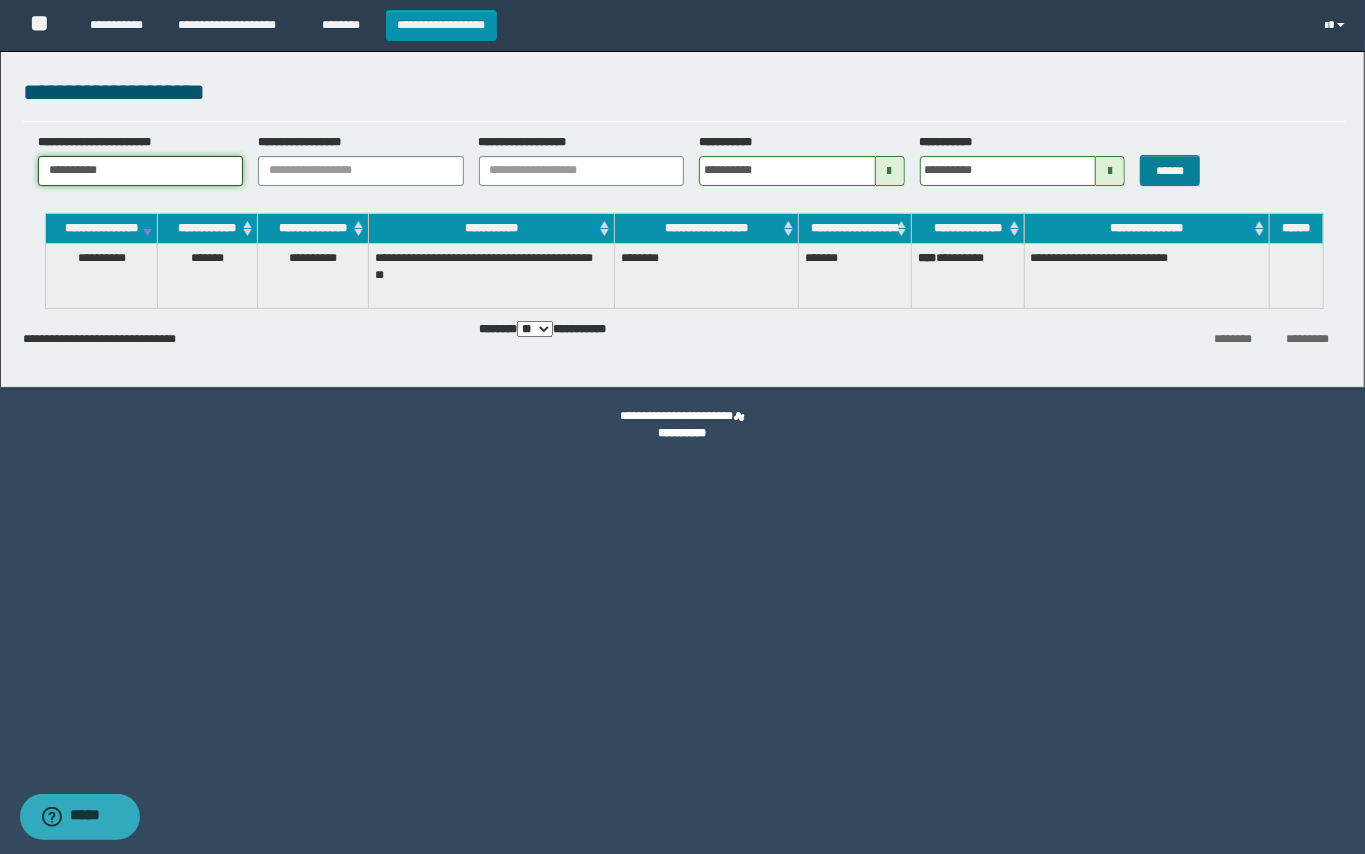 paste 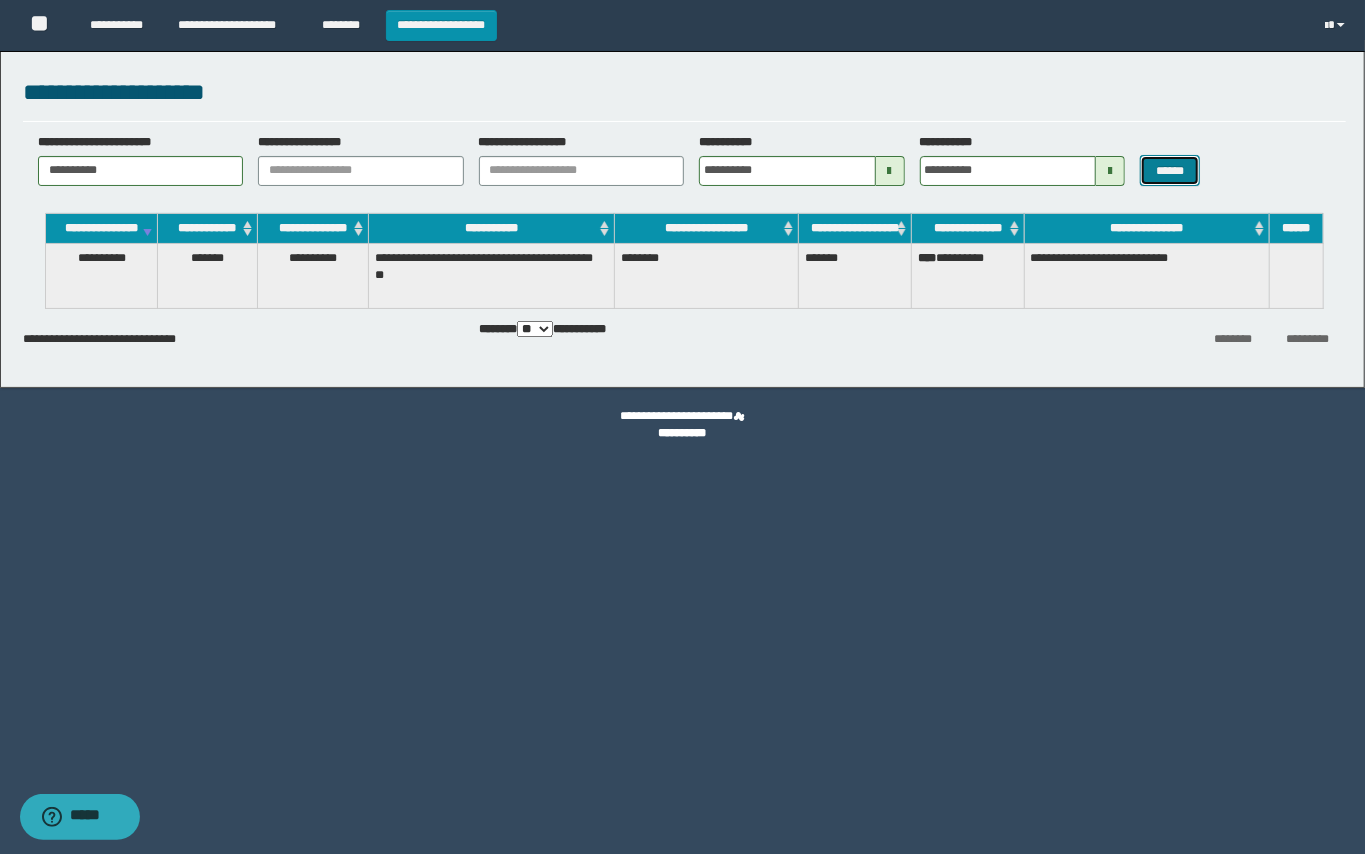 type 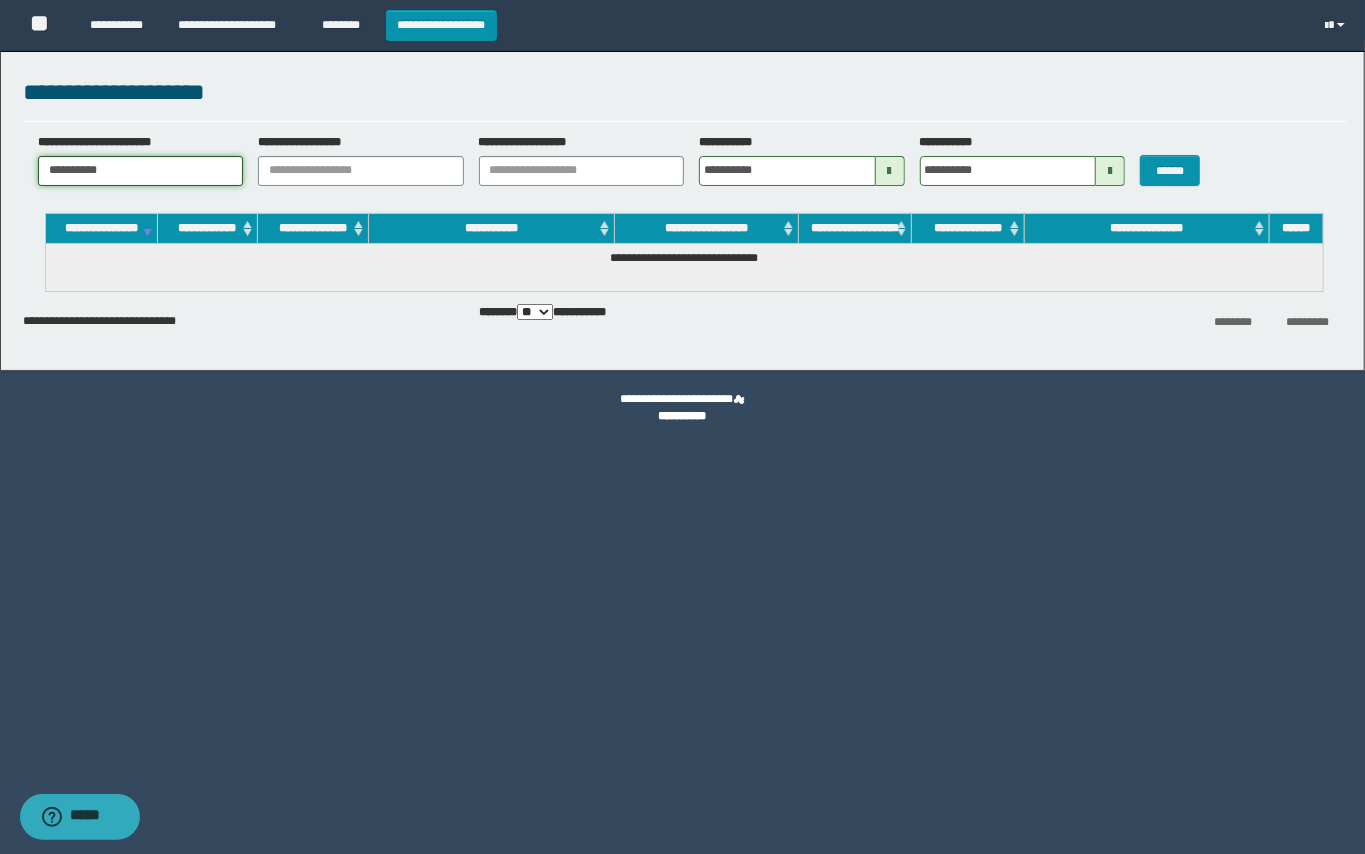 drag, startPoint x: 161, startPoint y: 166, endPoint x: 0, endPoint y: 153, distance: 161.52399 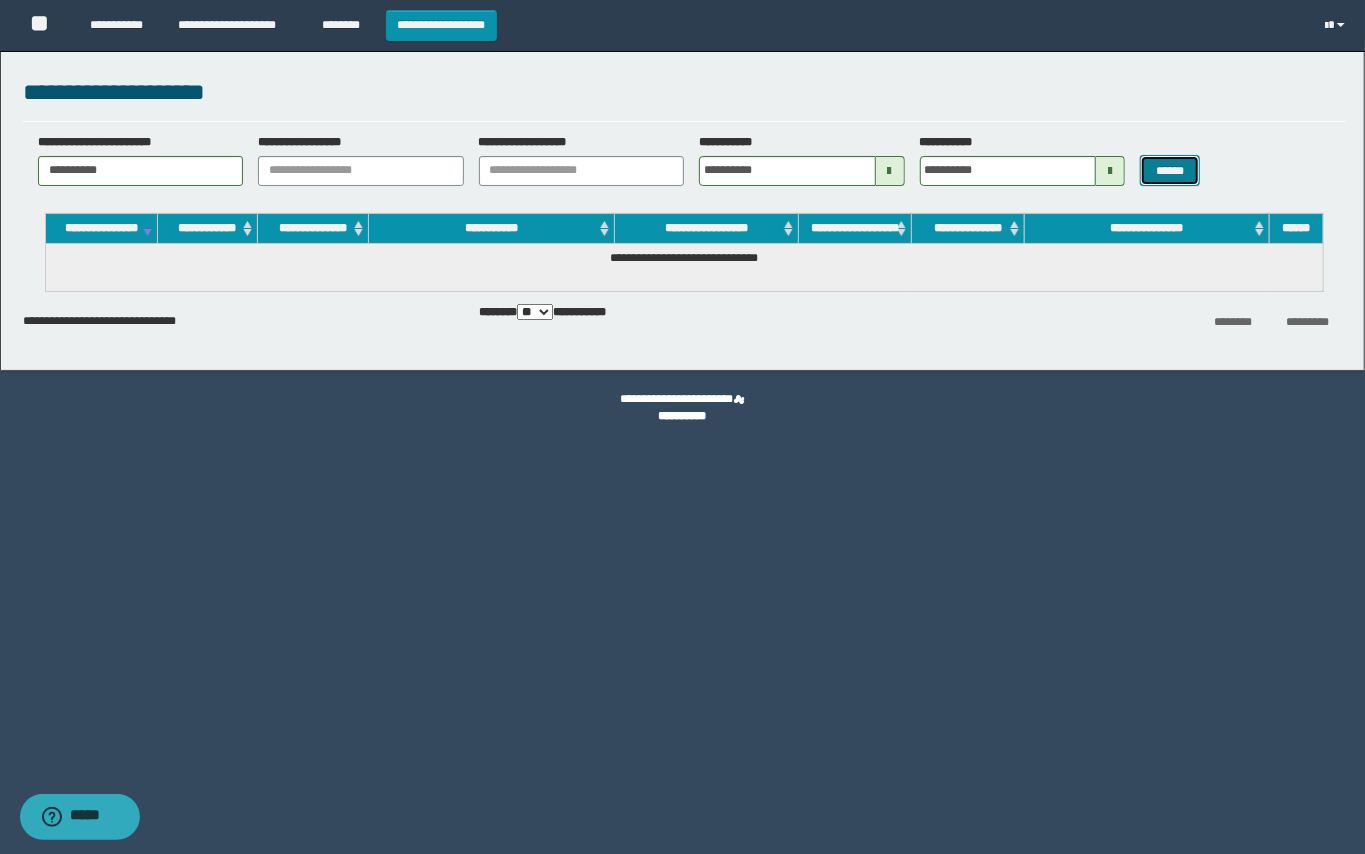 click on "******" at bounding box center [1170, 170] 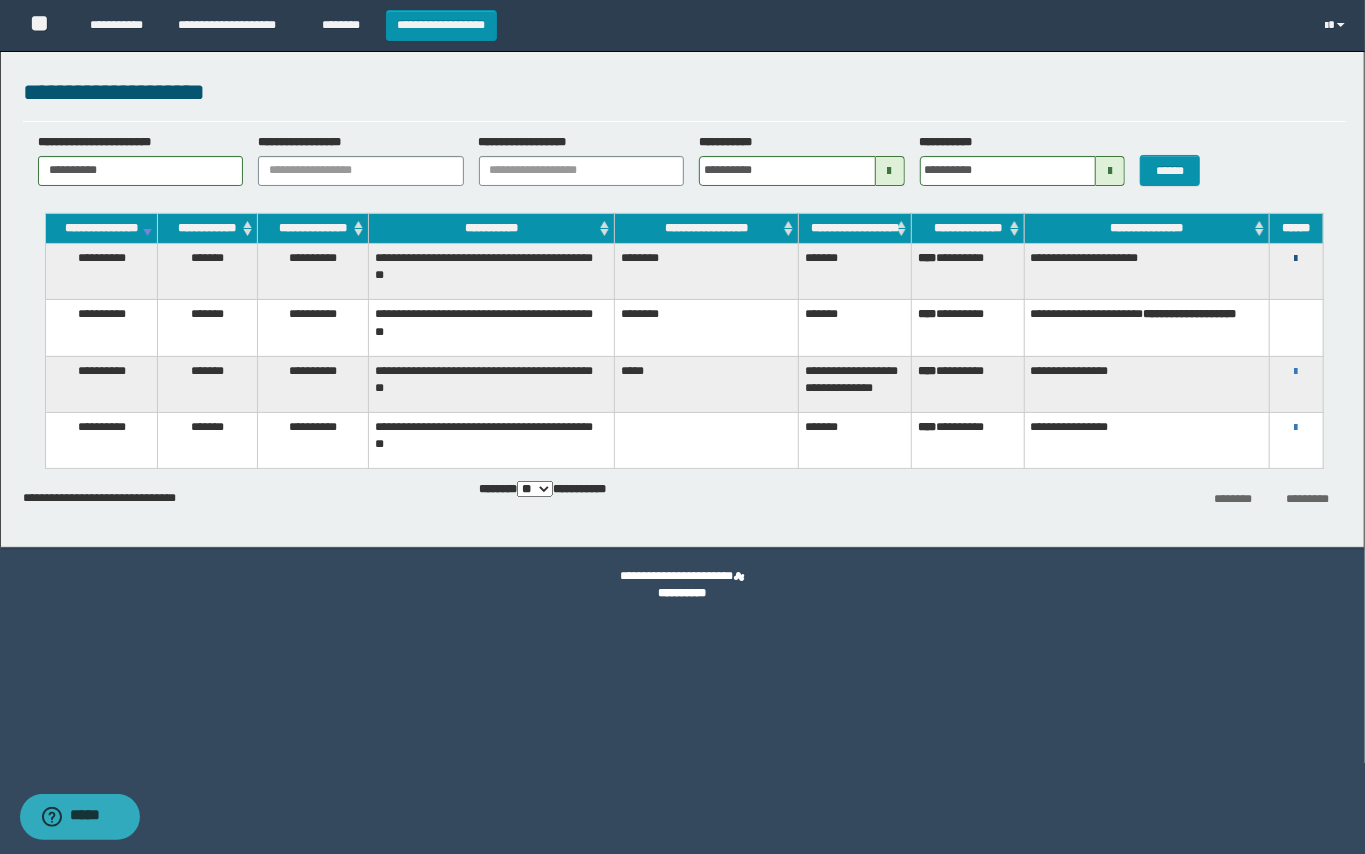 click at bounding box center (1296, 259) 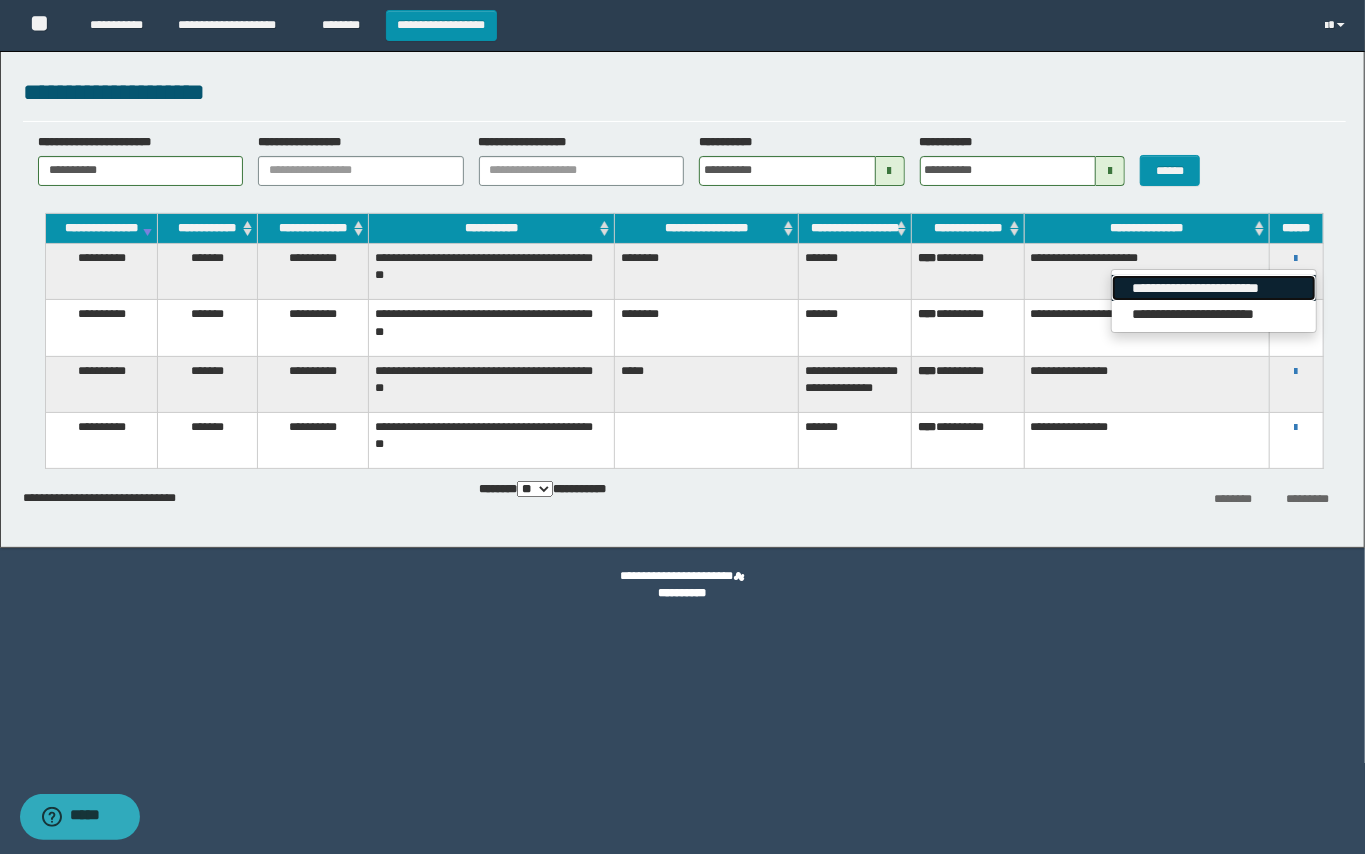 click on "**********" at bounding box center [1213, 288] 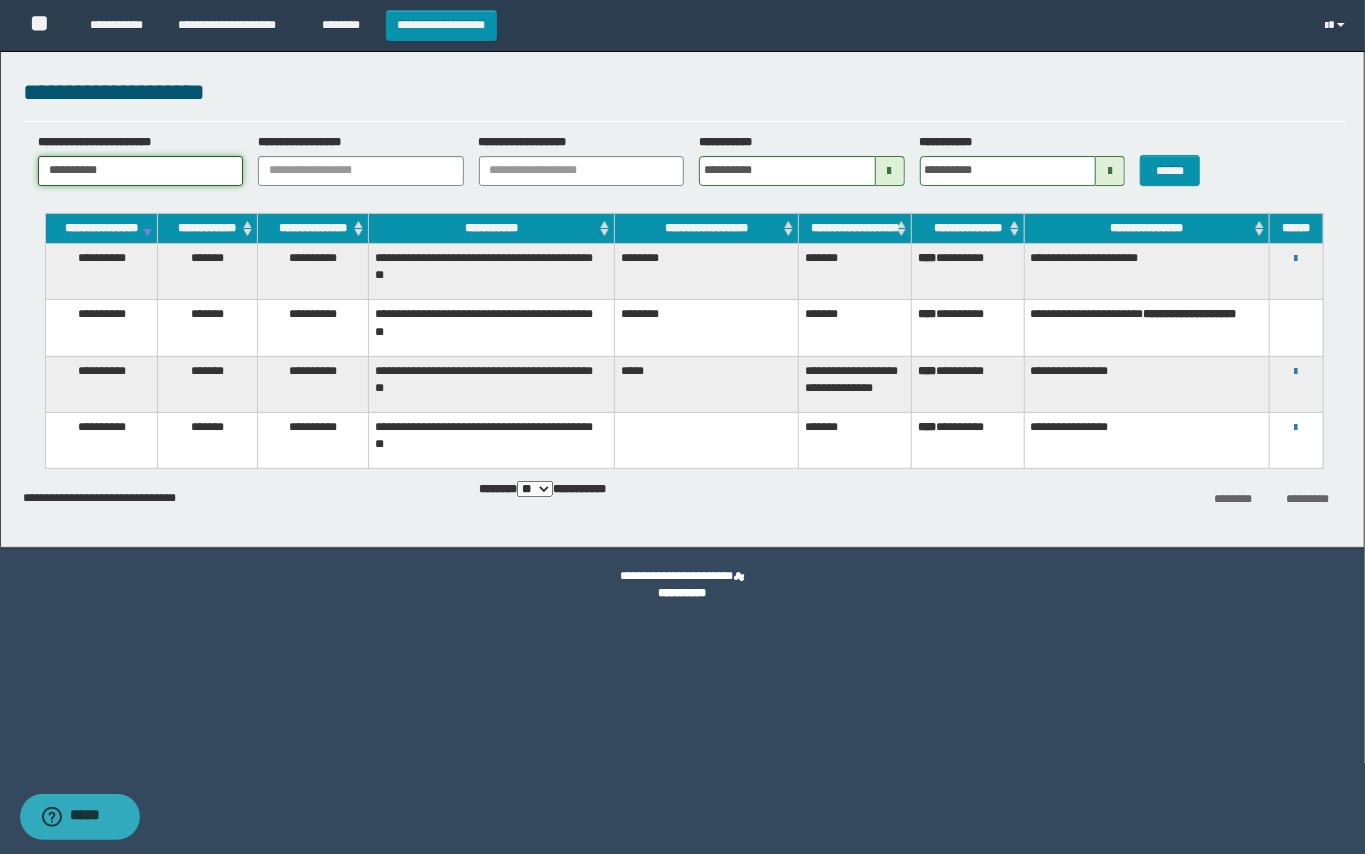 drag, startPoint x: 132, startPoint y: 165, endPoint x: 0, endPoint y: 153, distance: 132.54433 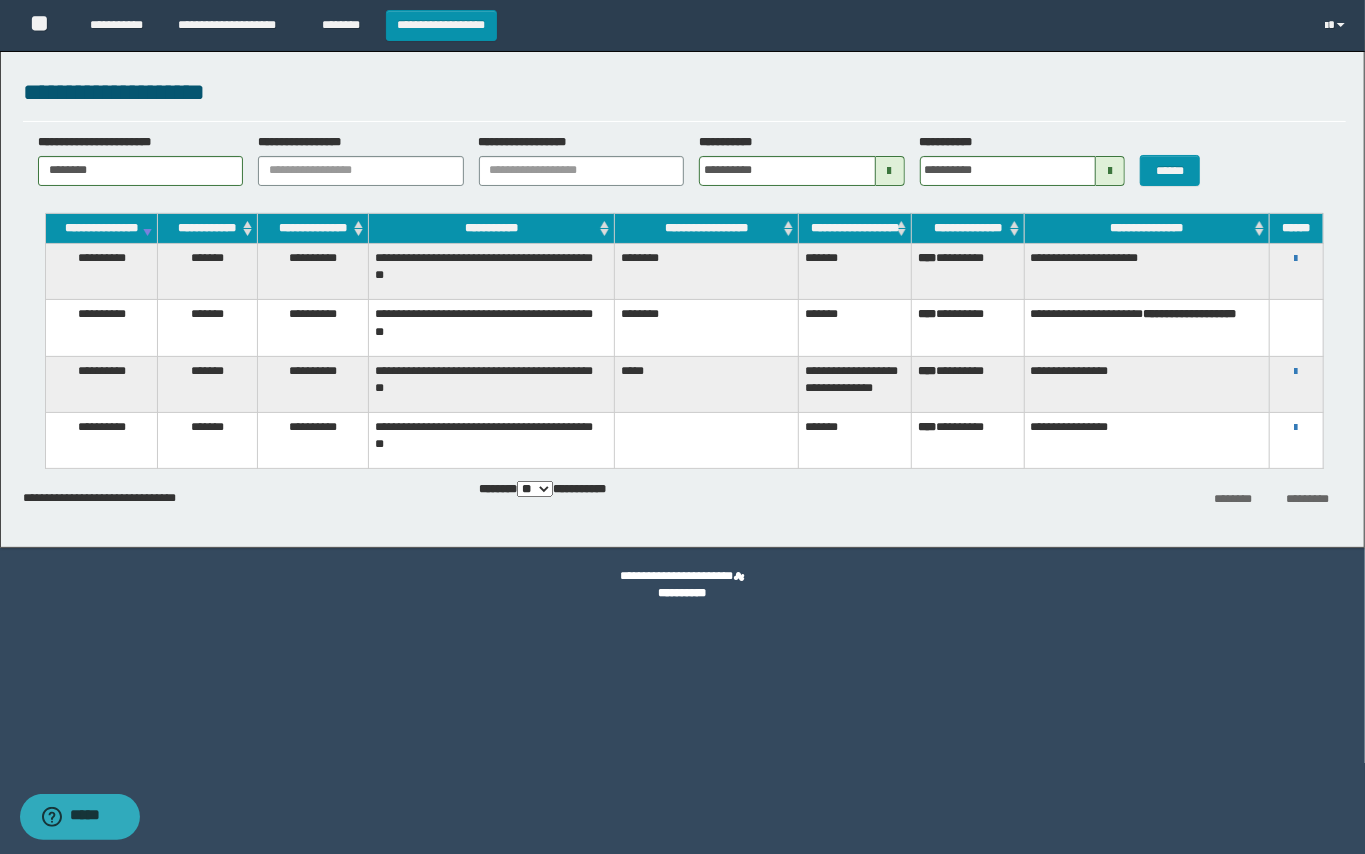 click on "******" at bounding box center (1180, 160) 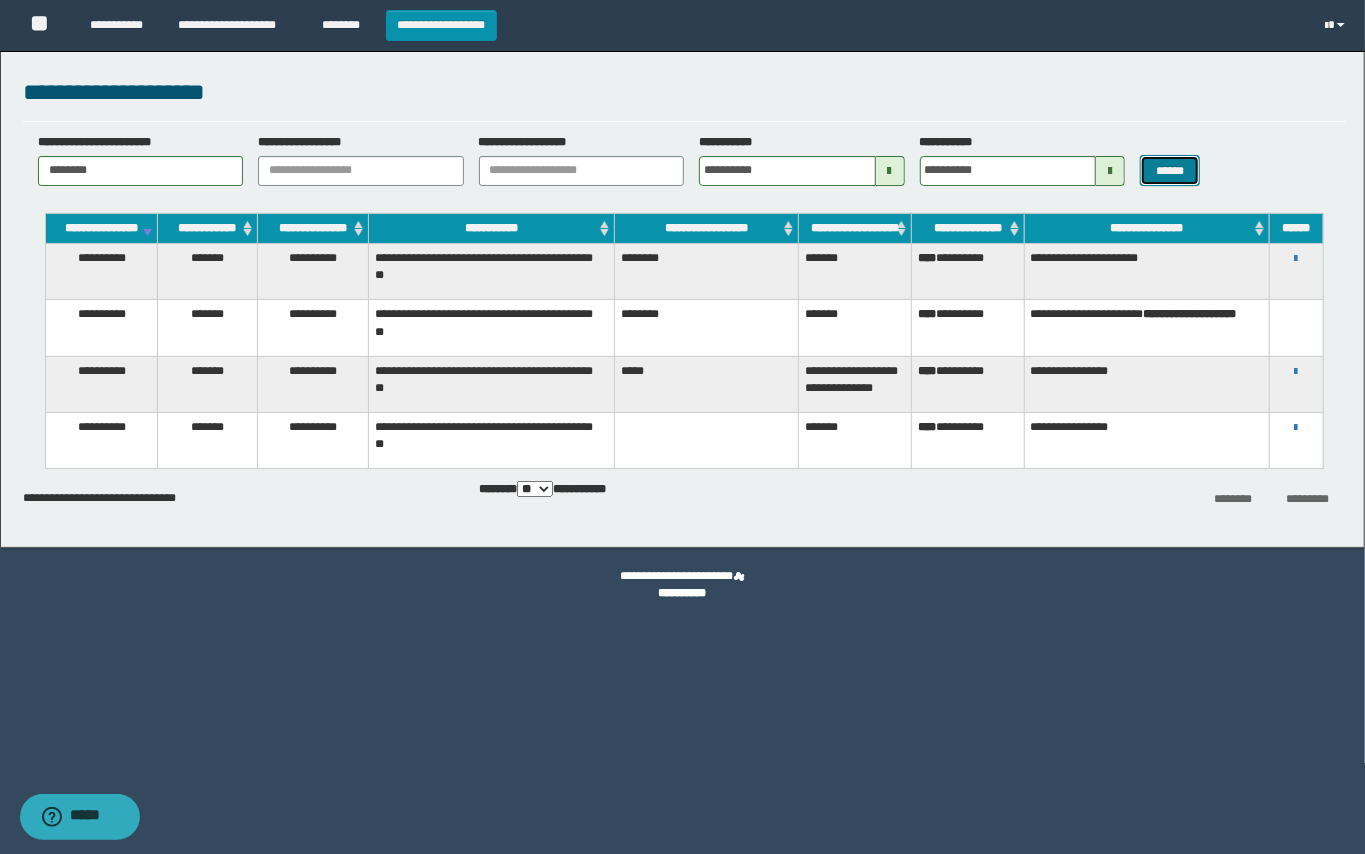 click on "******" at bounding box center [1170, 170] 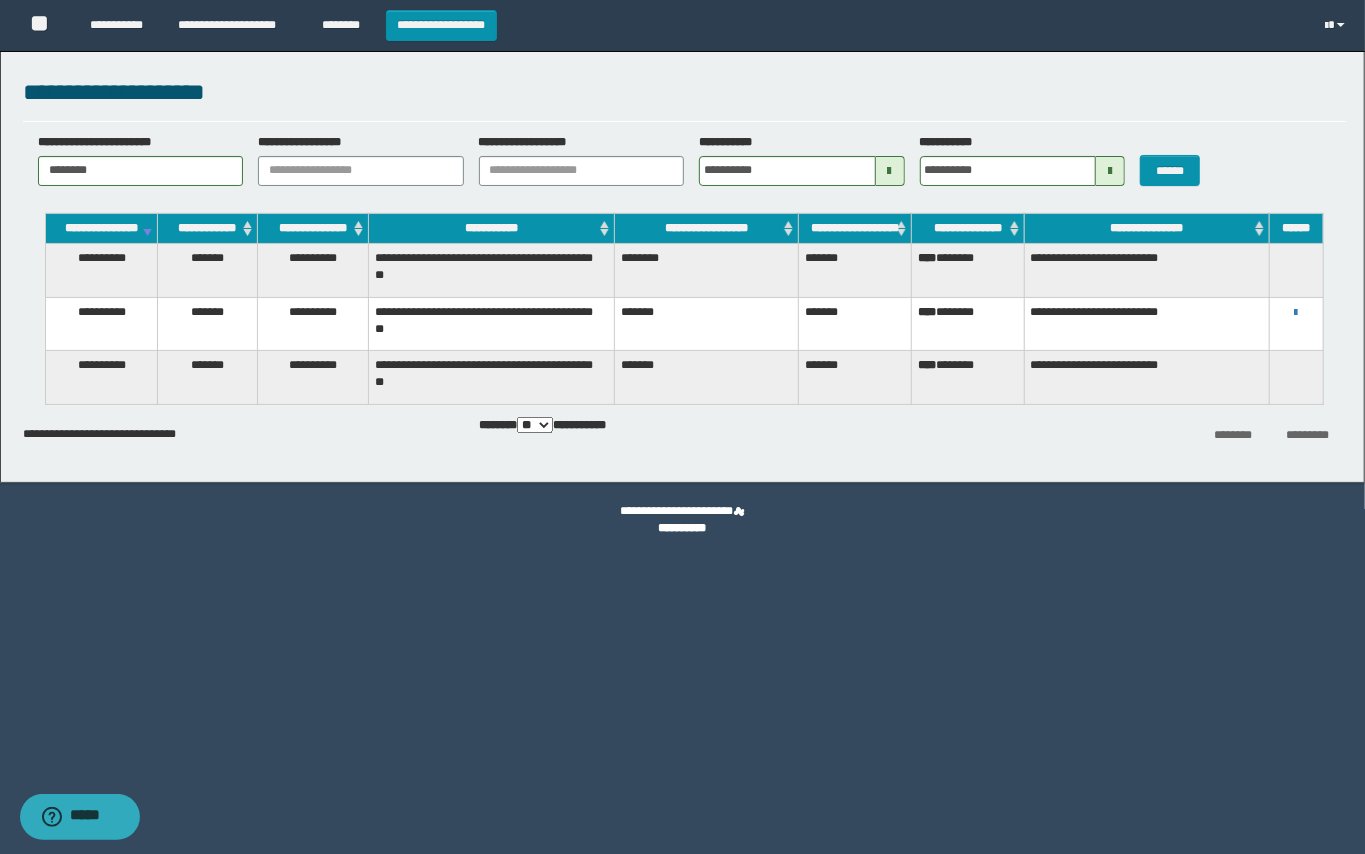 drag, startPoint x: 701, startPoint y: 285, endPoint x: 678, endPoint y: 260, distance: 33.970577 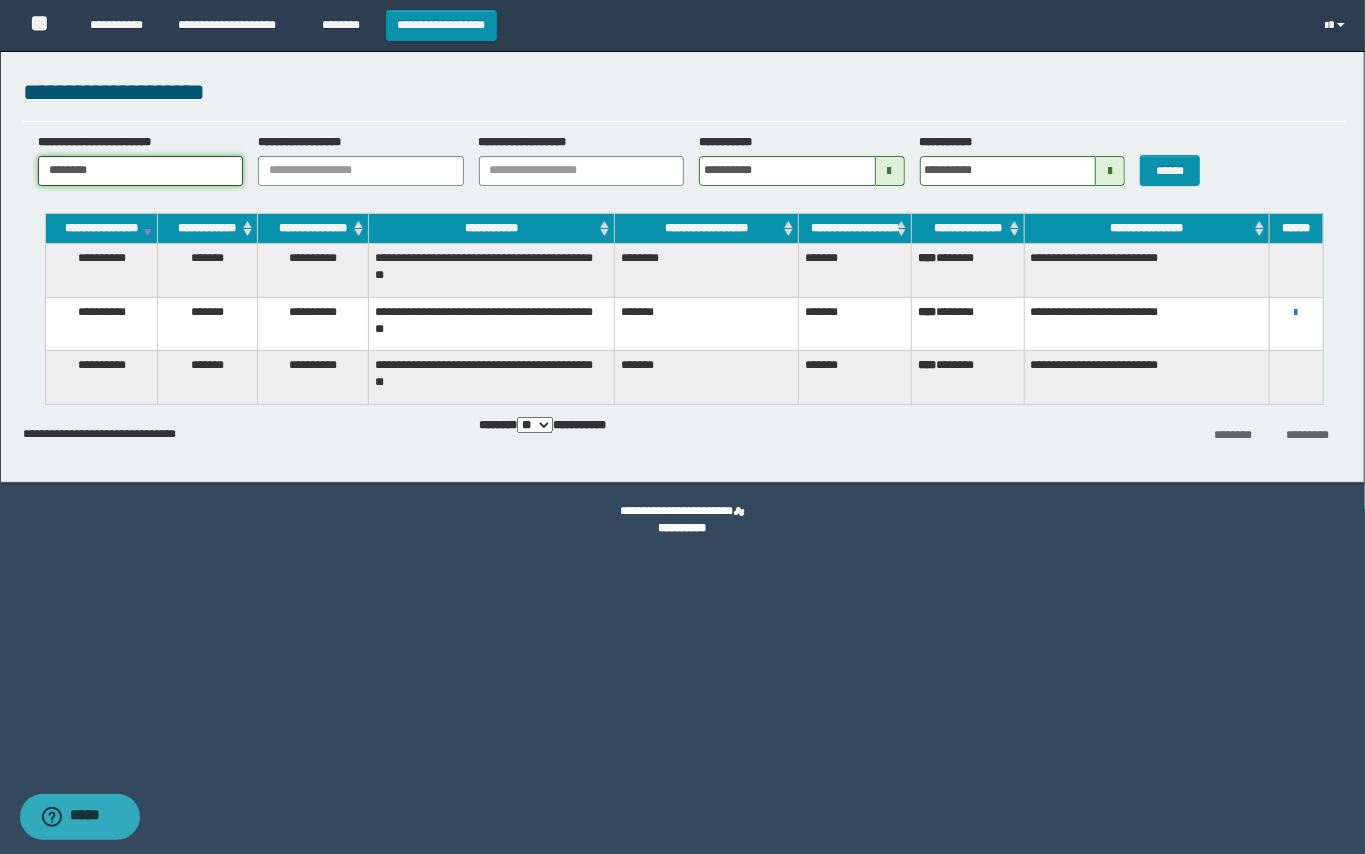 drag, startPoint x: 53, startPoint y: 158, endPoint x: 0, endPoint y: 156, distance: 53.037724 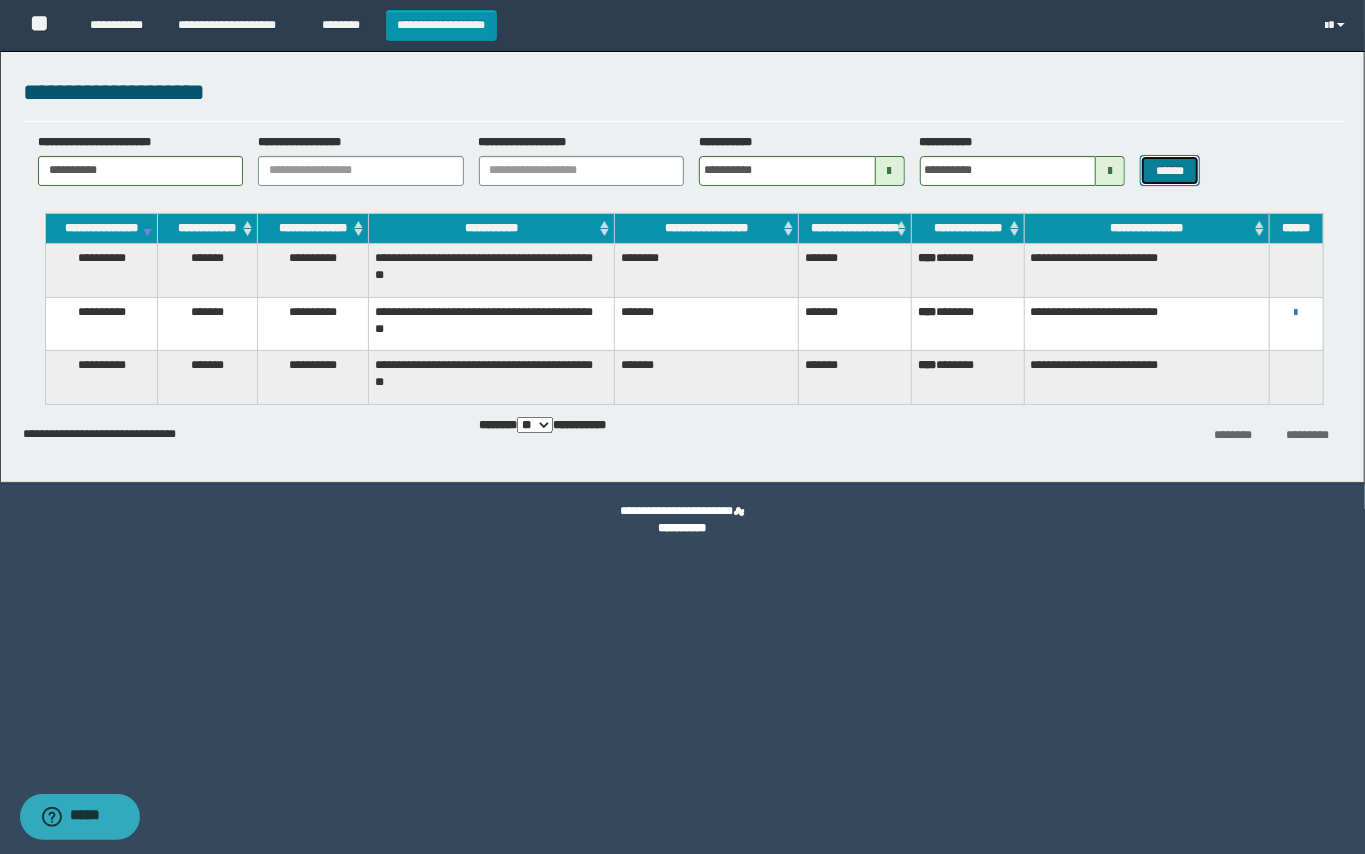 click on "******" at bounding box center [1180, 160] 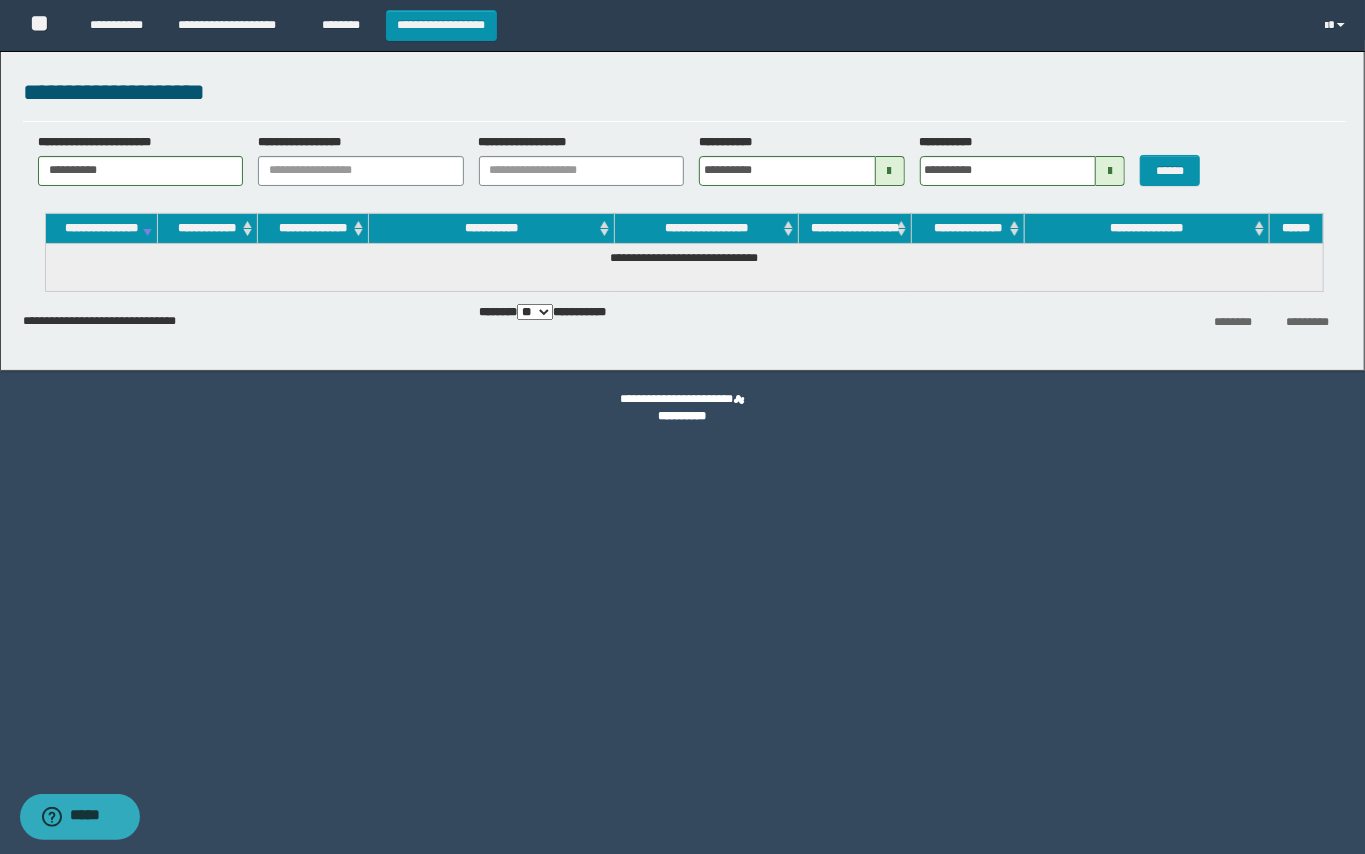 click on "**********" at bounding box center [133, 160] 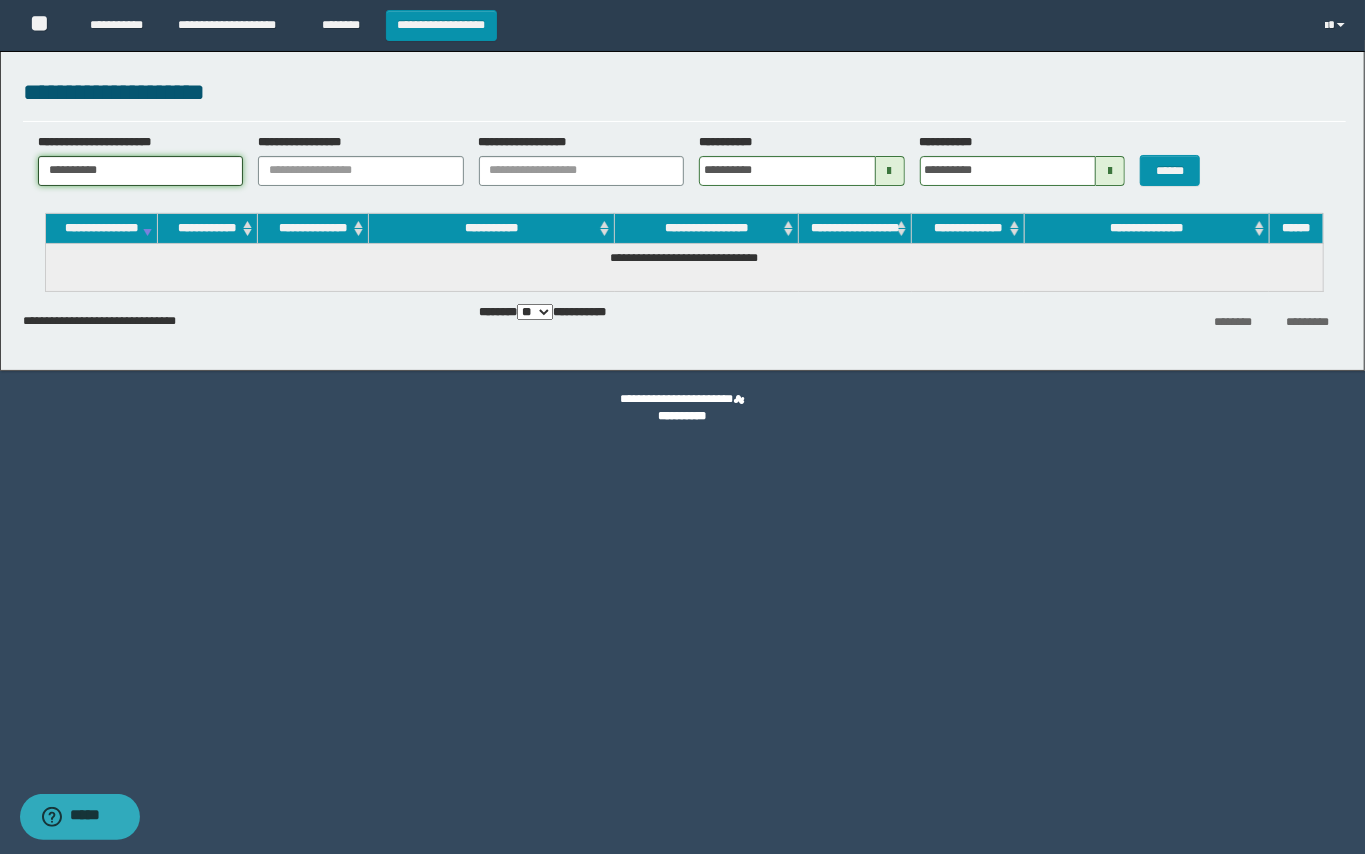 click on "**********" at bounding box center (141, 171) 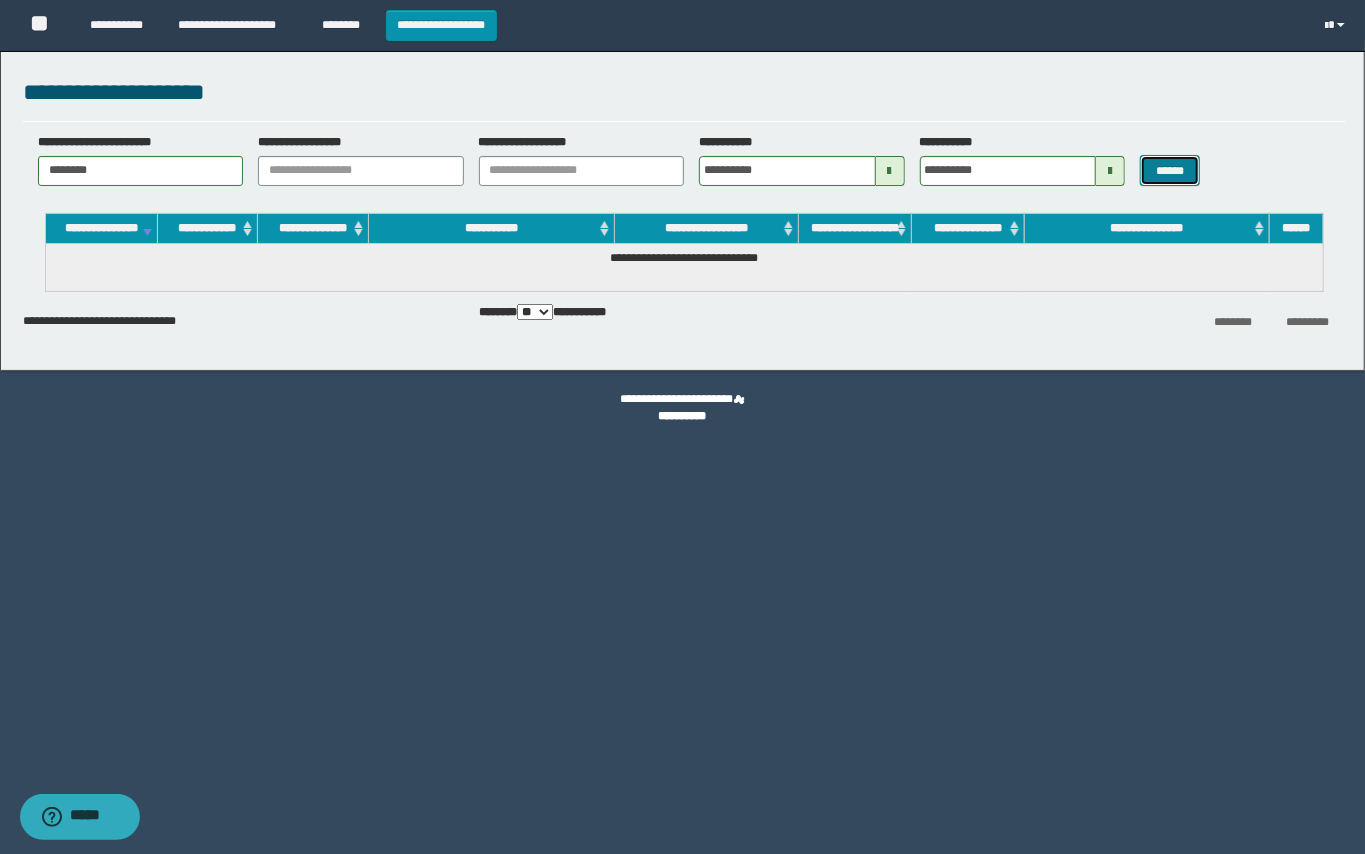 click on "******" at bounding box center (1170, 170) 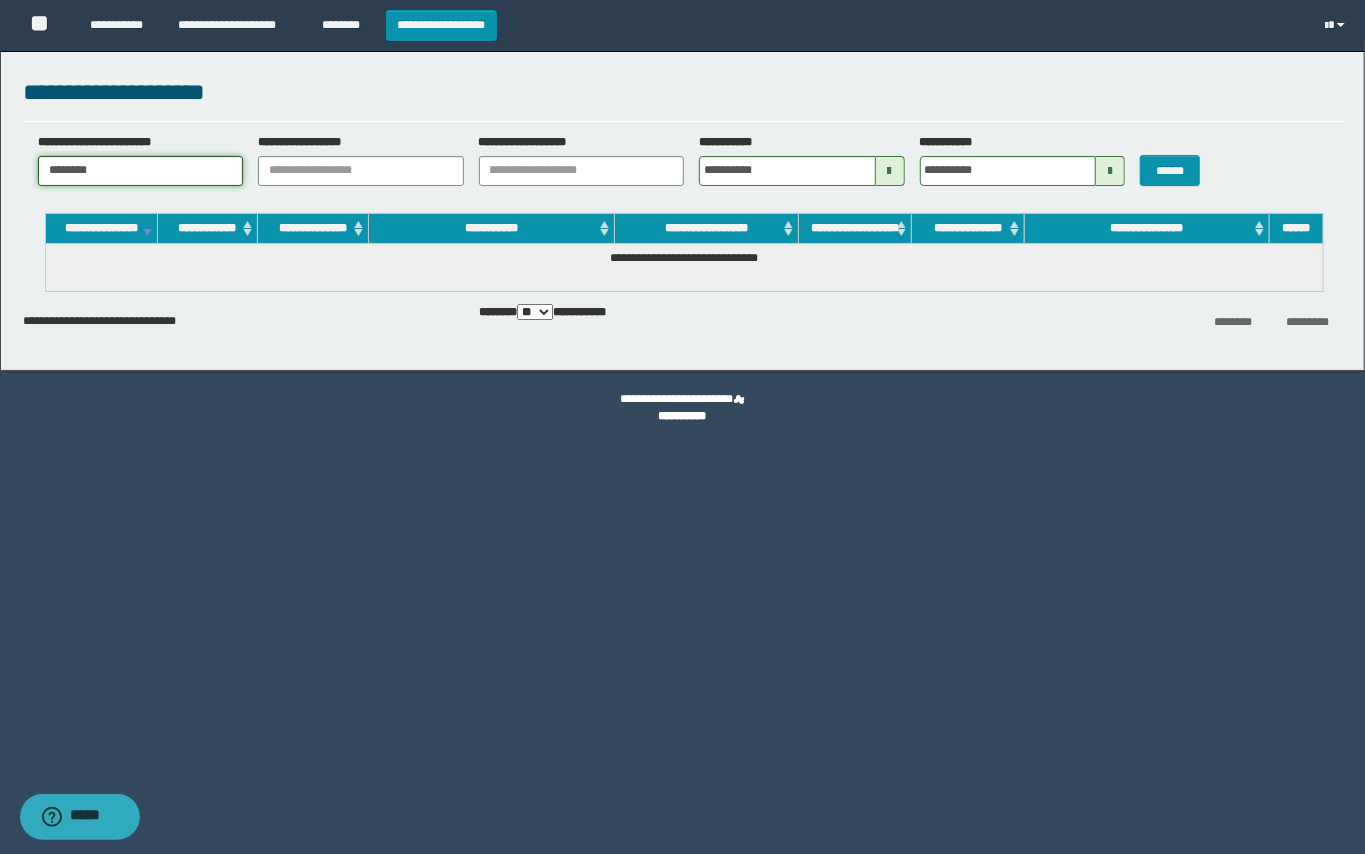 drag, startPoint x: 130, startPoint y: 173, endPoint x: 0, endPoint y: 148, distance: 132.38202 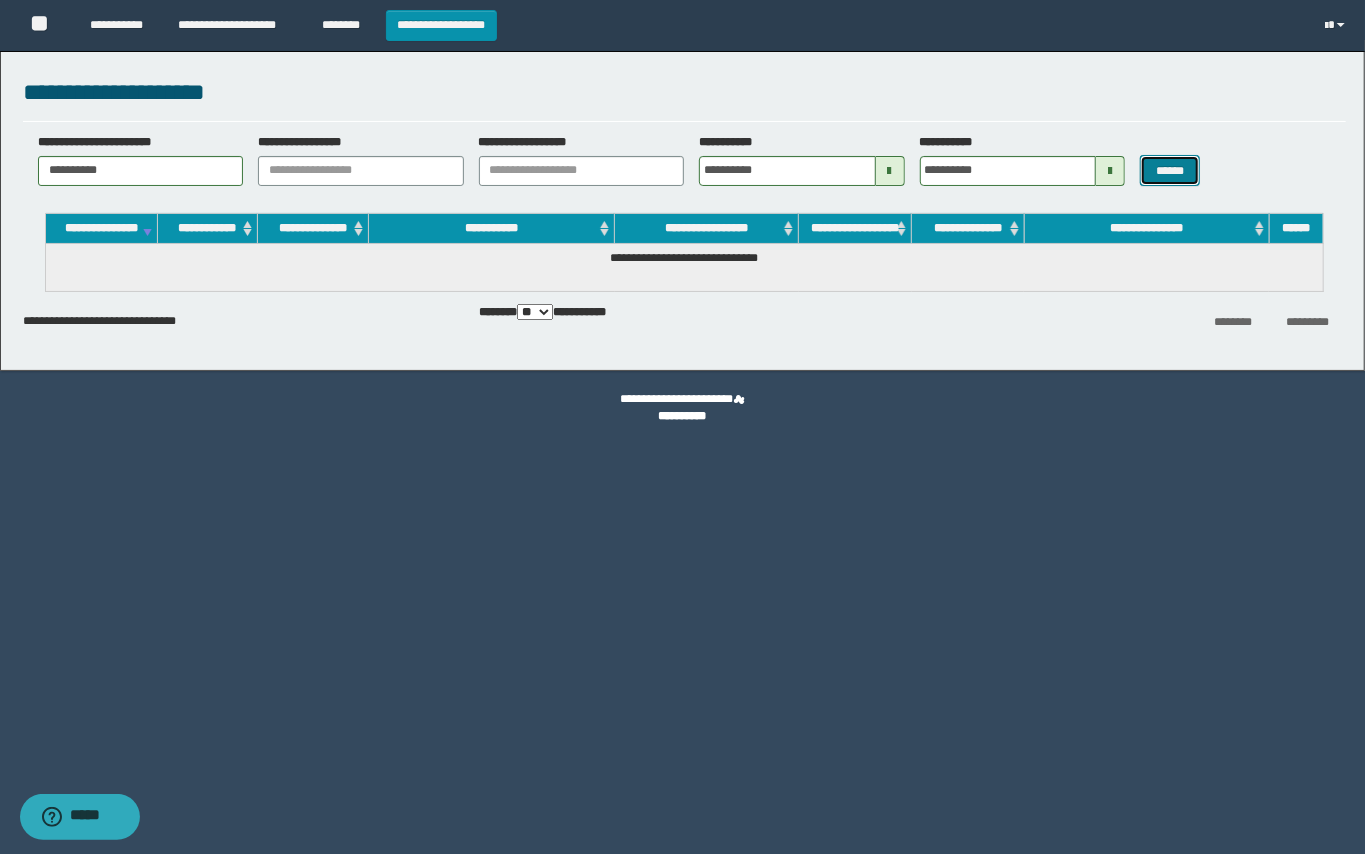 click on "******" at bounding box center [1170, 170] 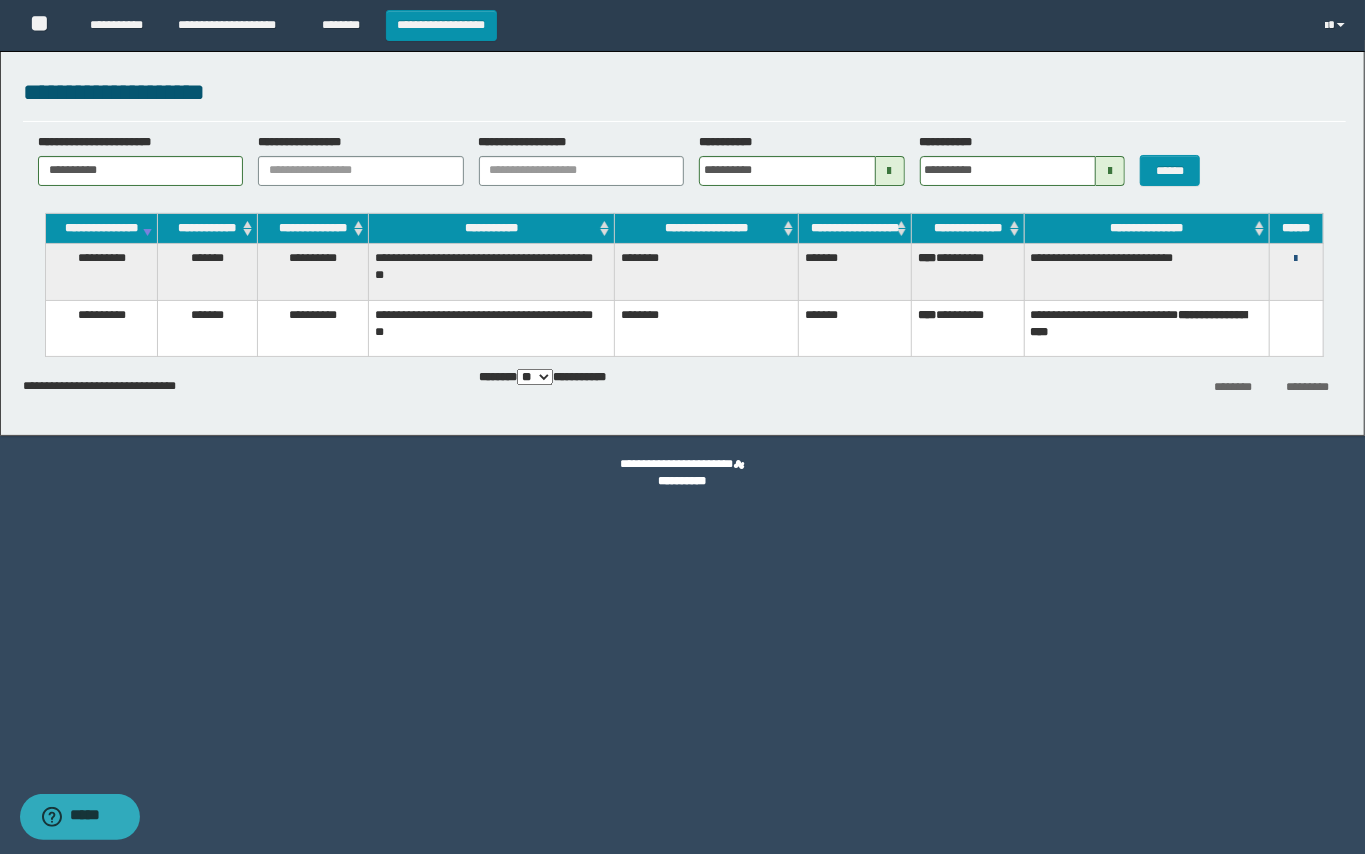 click at bounding box center (1296, 259) 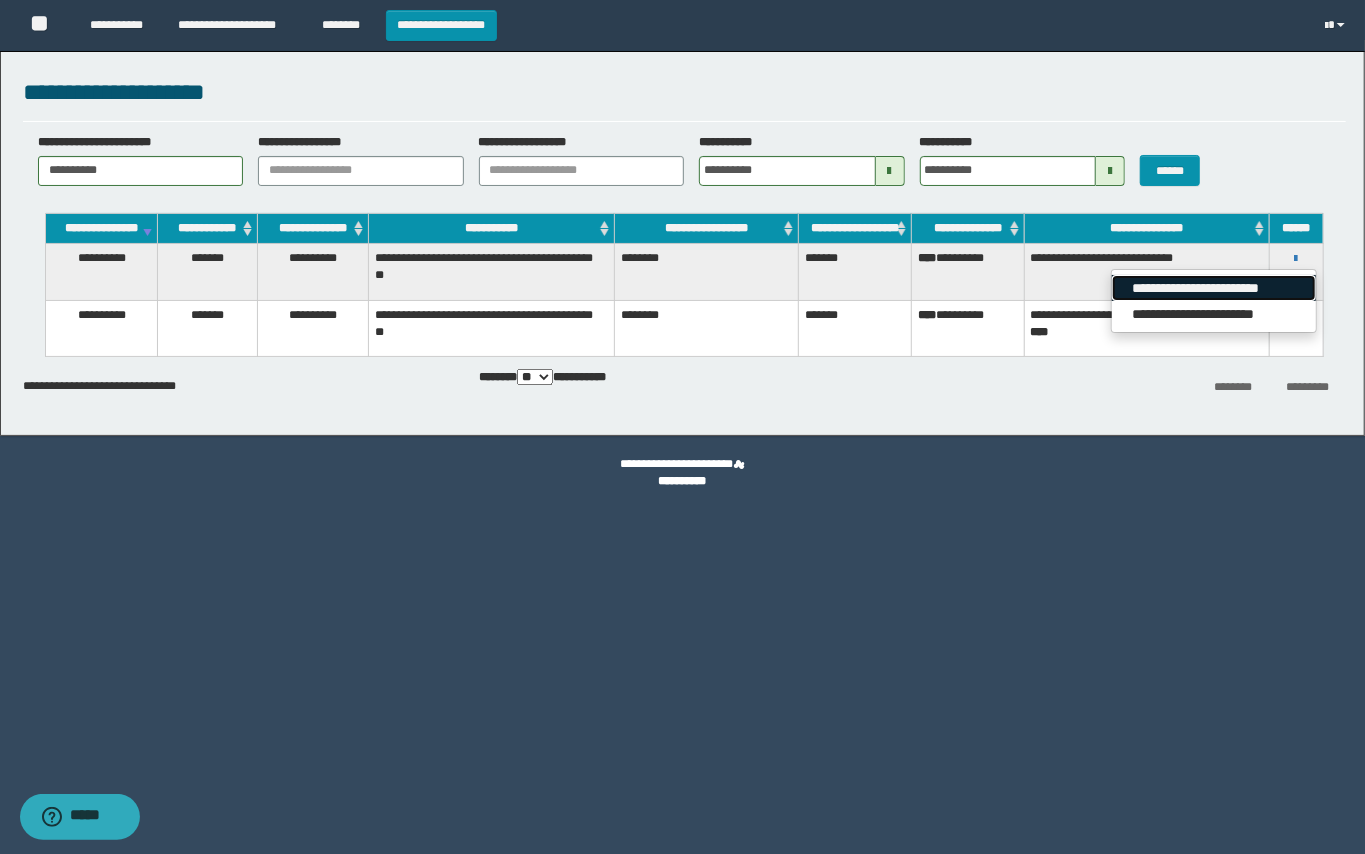 click on "**********" at bounding box center [1213, 288] 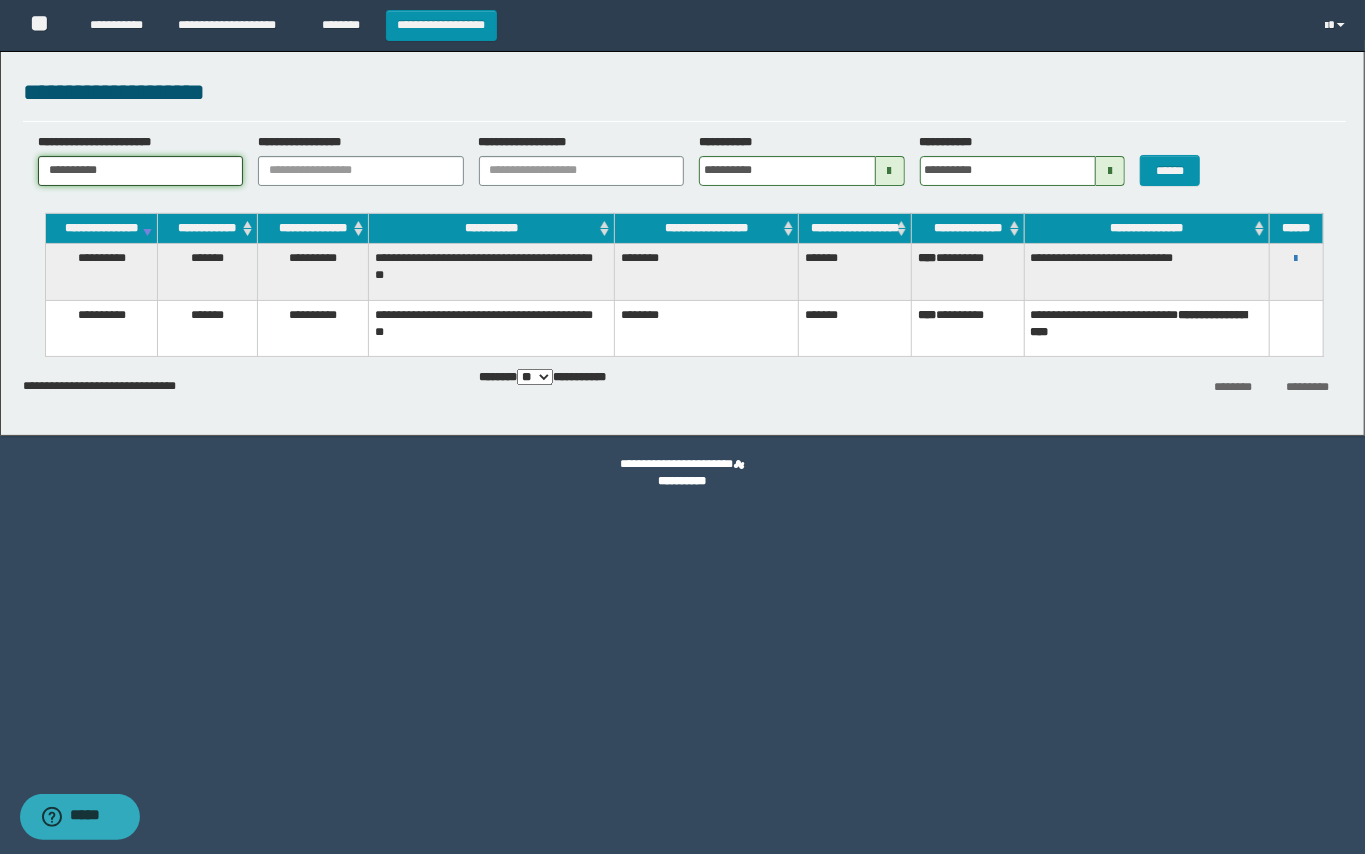 drag, startPoint x: 140, startPoint y: 170, endPoint x: 0, endPoint y: 146, distance: 142.04225 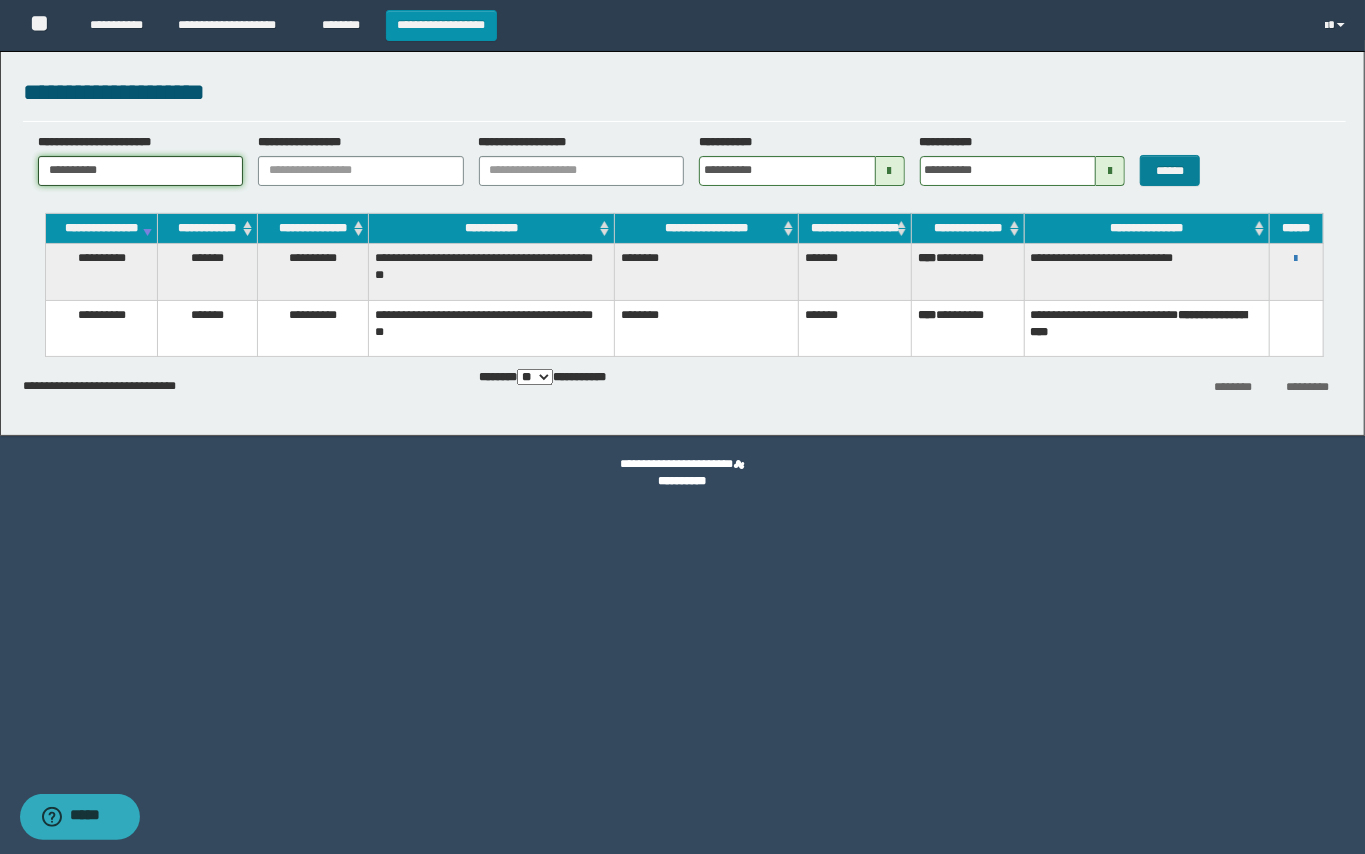 type on "**********" 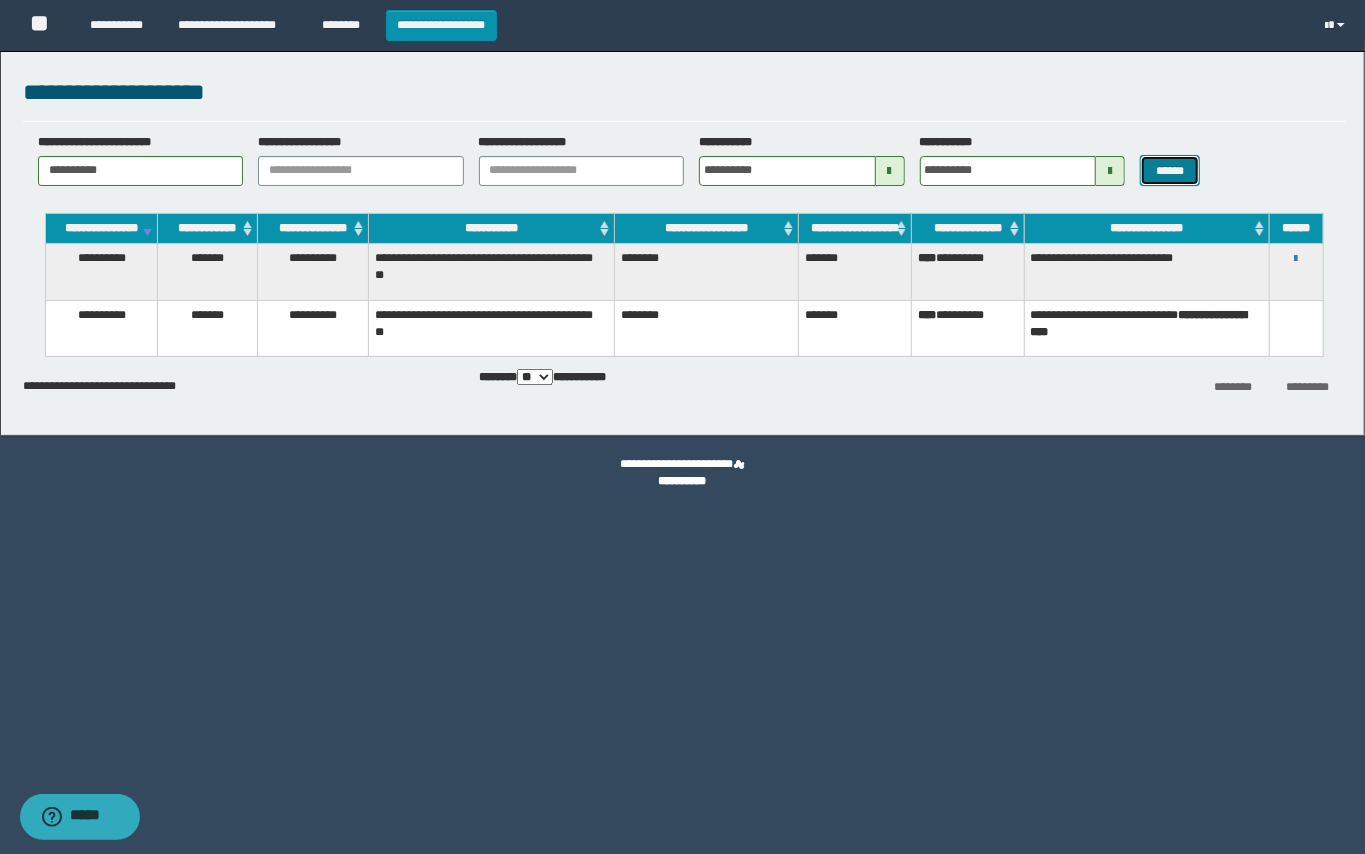 click on "******" at bounding box center (1170, 170) 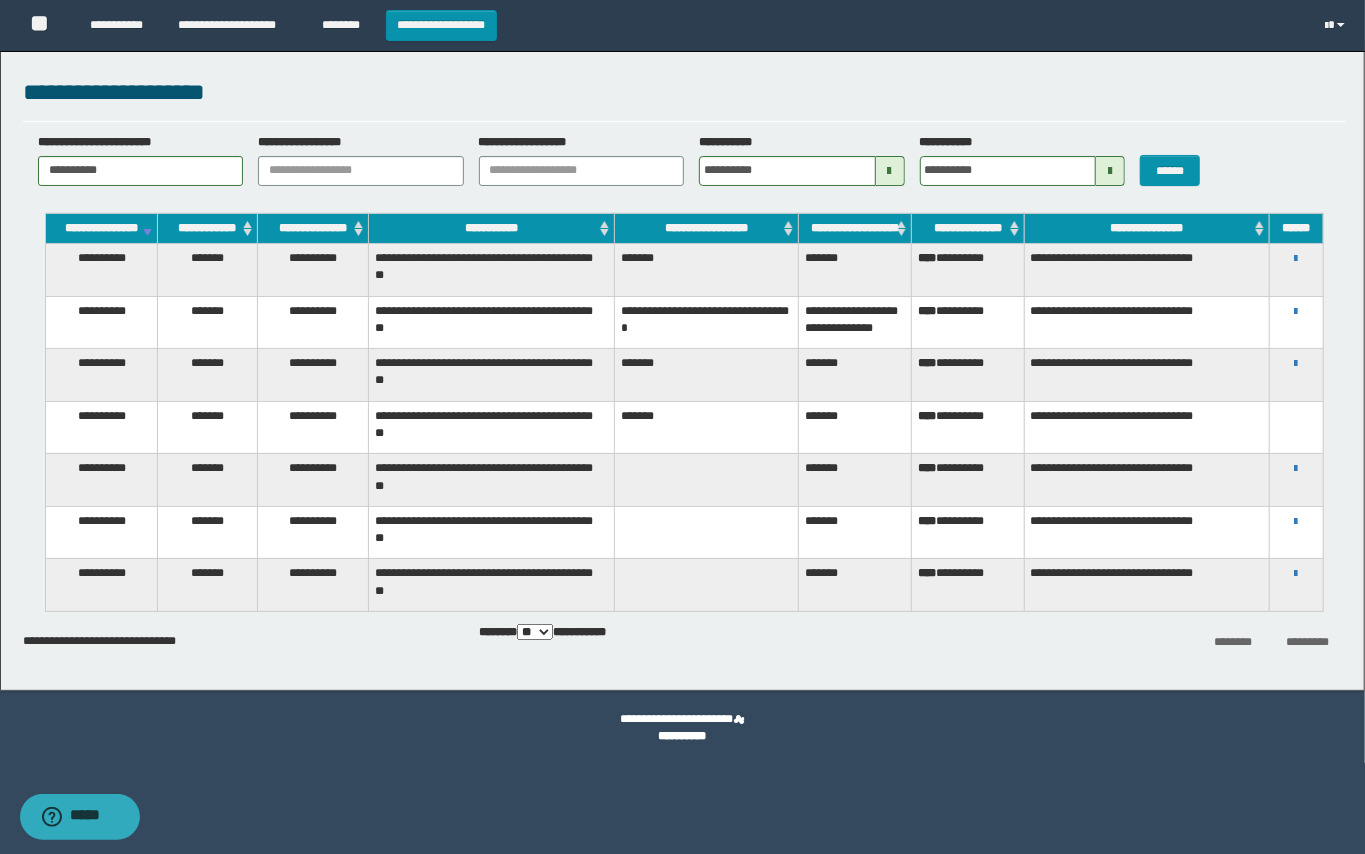 click on "*******" at bounding box center (707, 270) 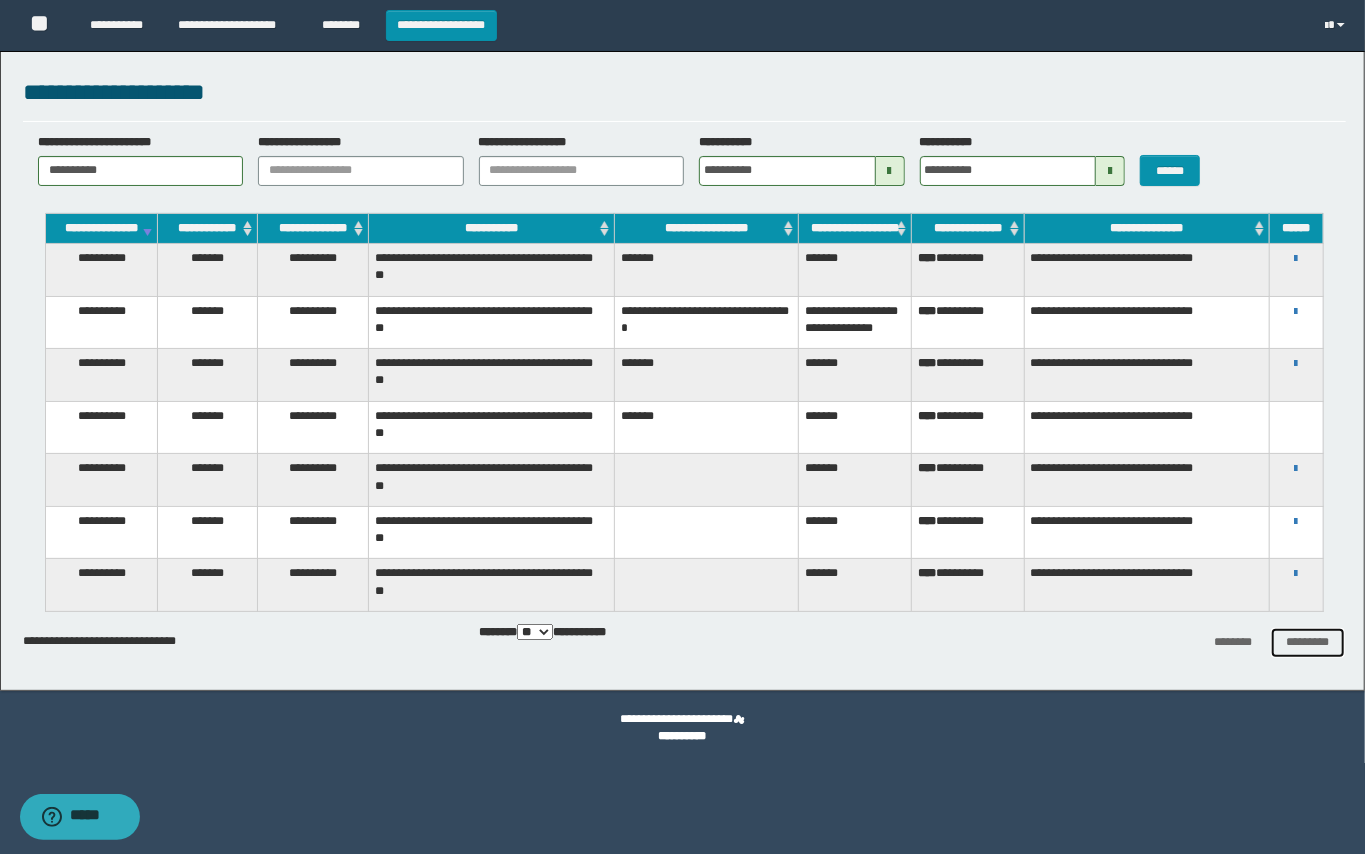 click on "*********" at bounding box center [1308, 643] 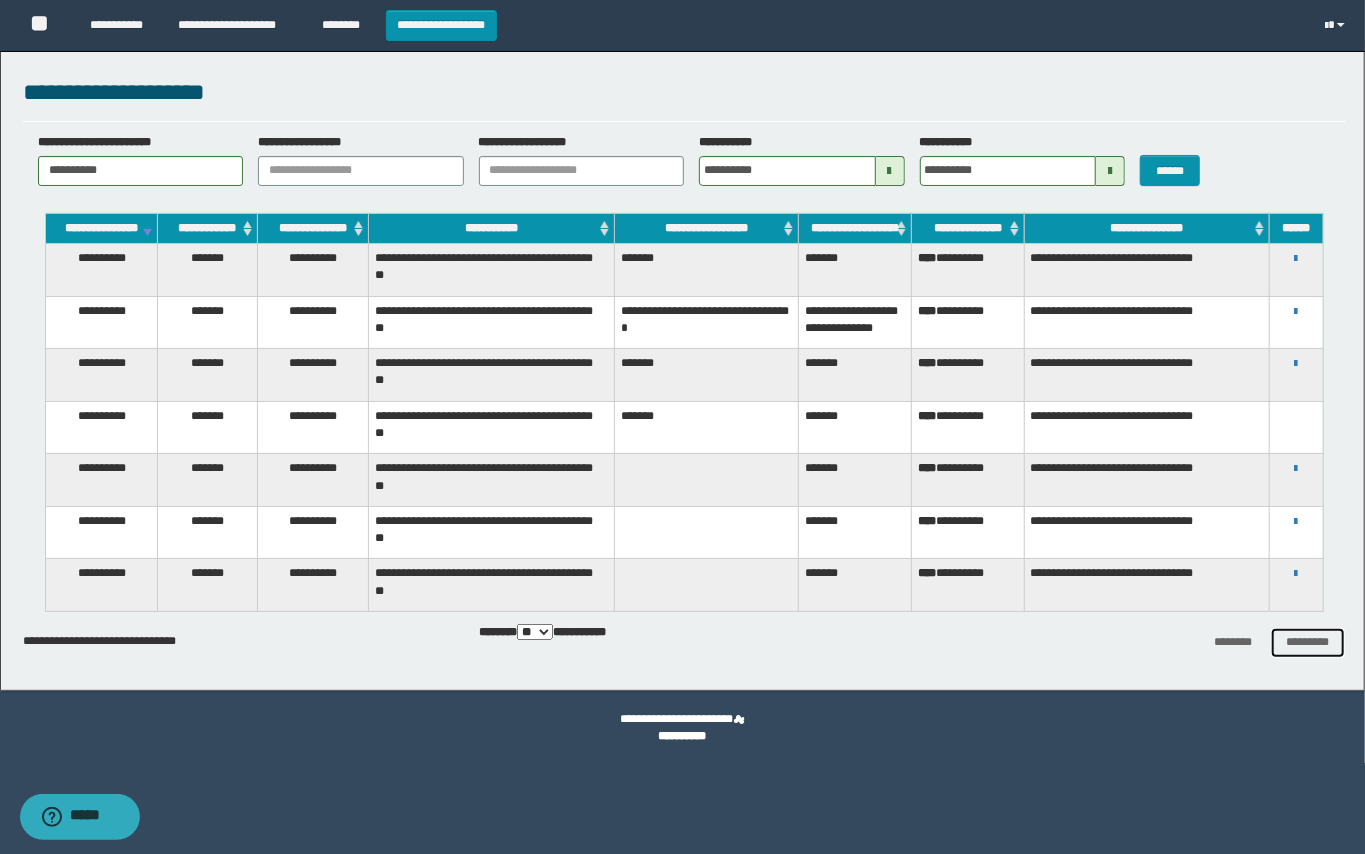 click on "*********" at bounding box center (1308, 643) 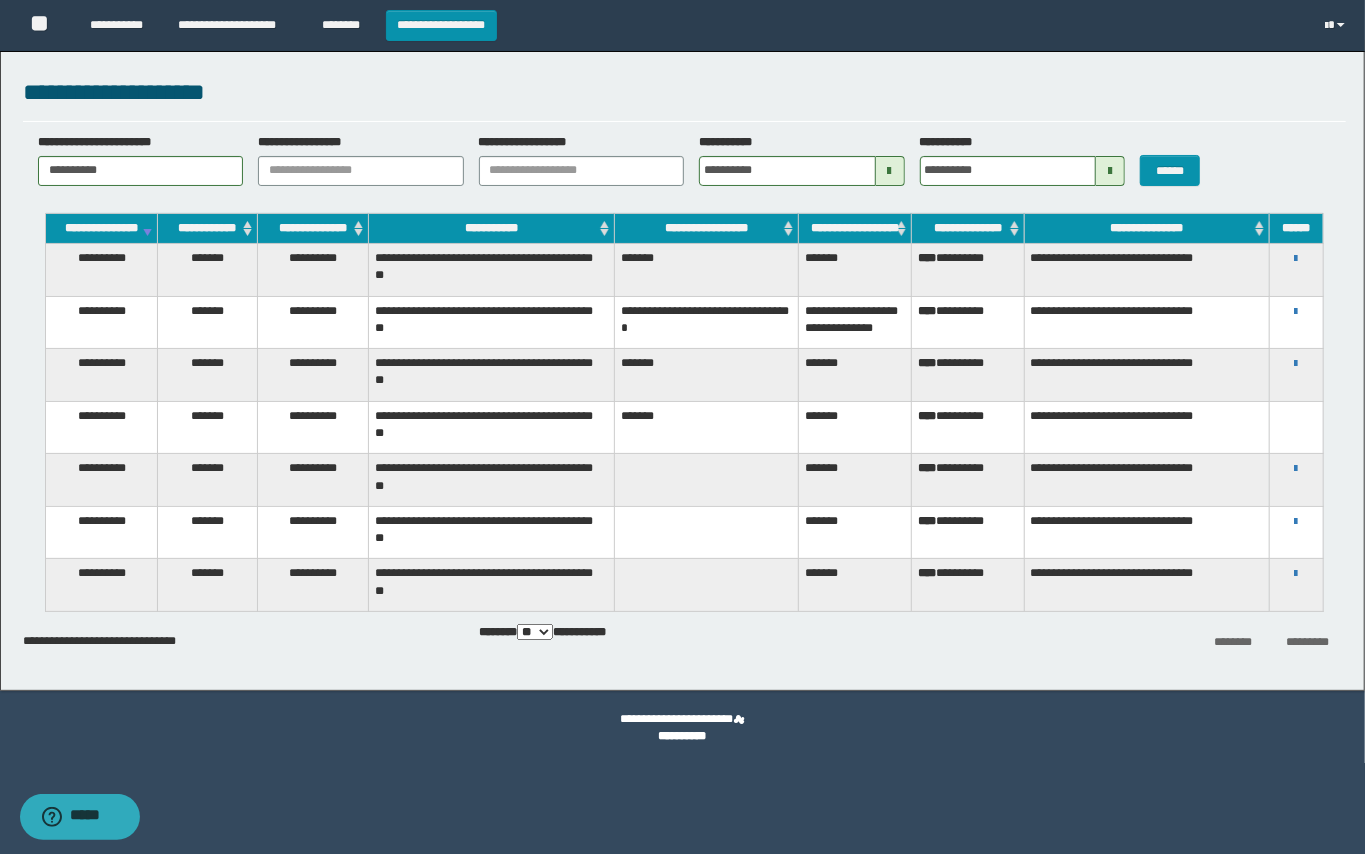 click on "** *** ***" at bounding box center (535, 632) 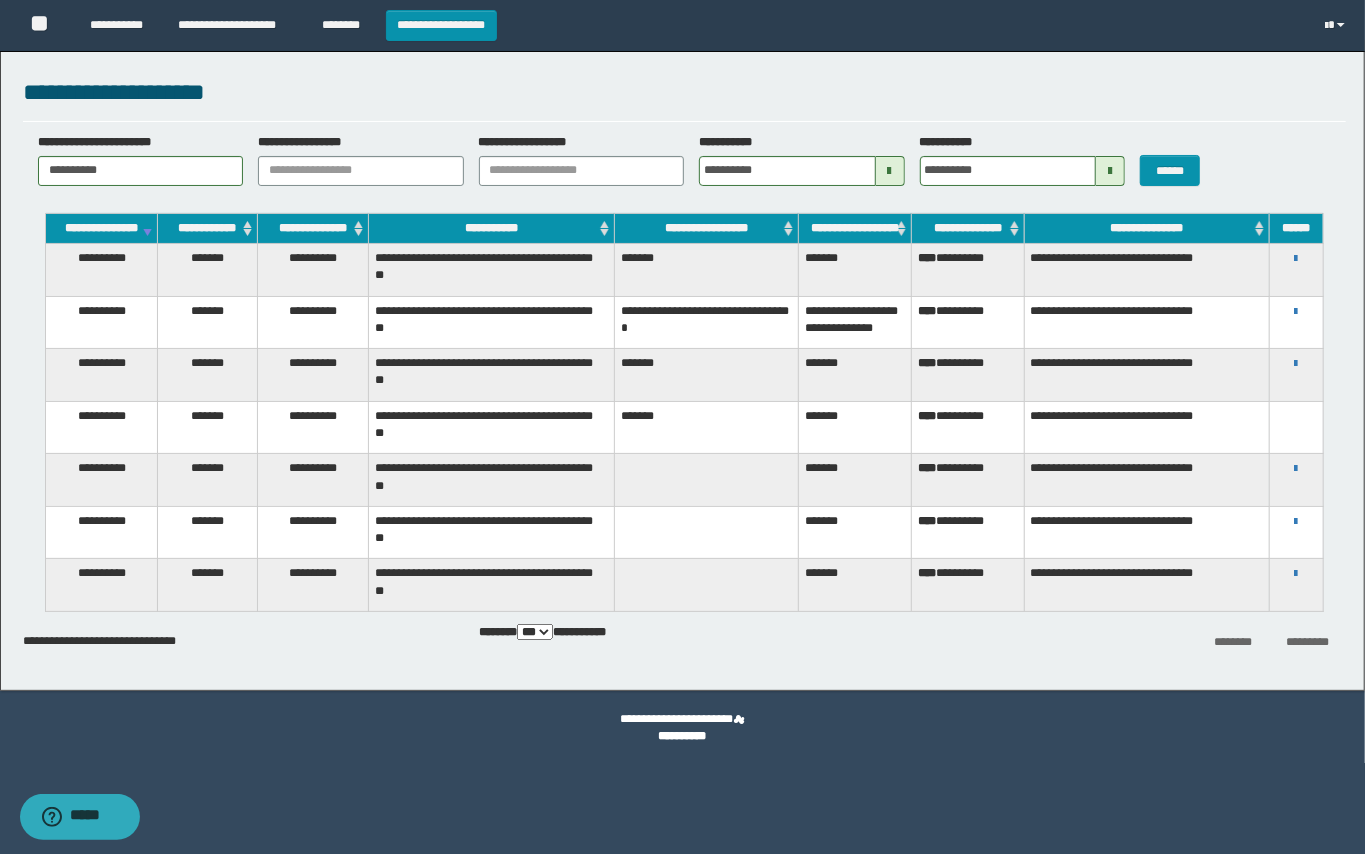 click on "** *** ***" at bounding box center [535, 632] 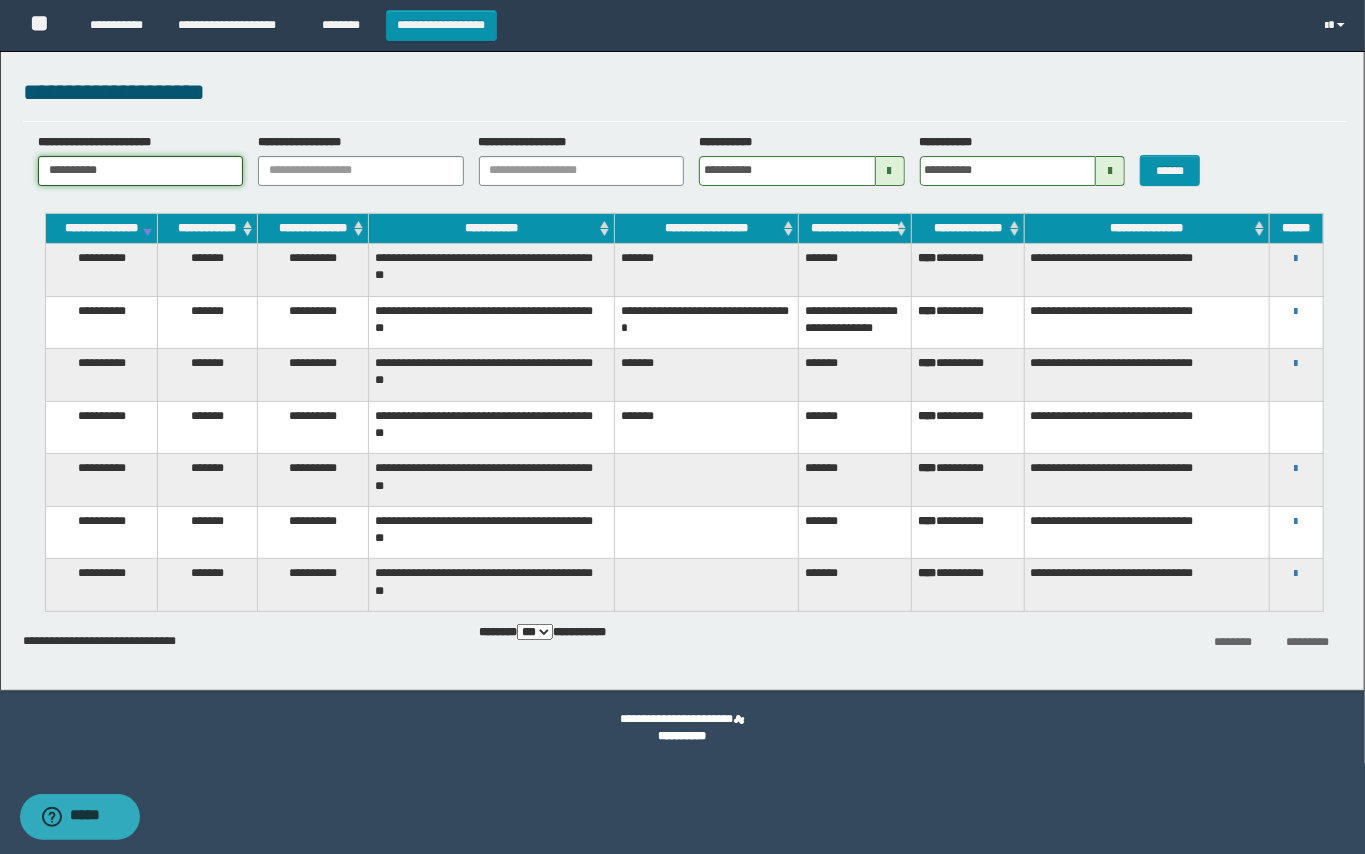 drag, startPoint x: 136, startPoint y: 160, endPoint x: 0, endPoint y: 154, distance: 136.1323 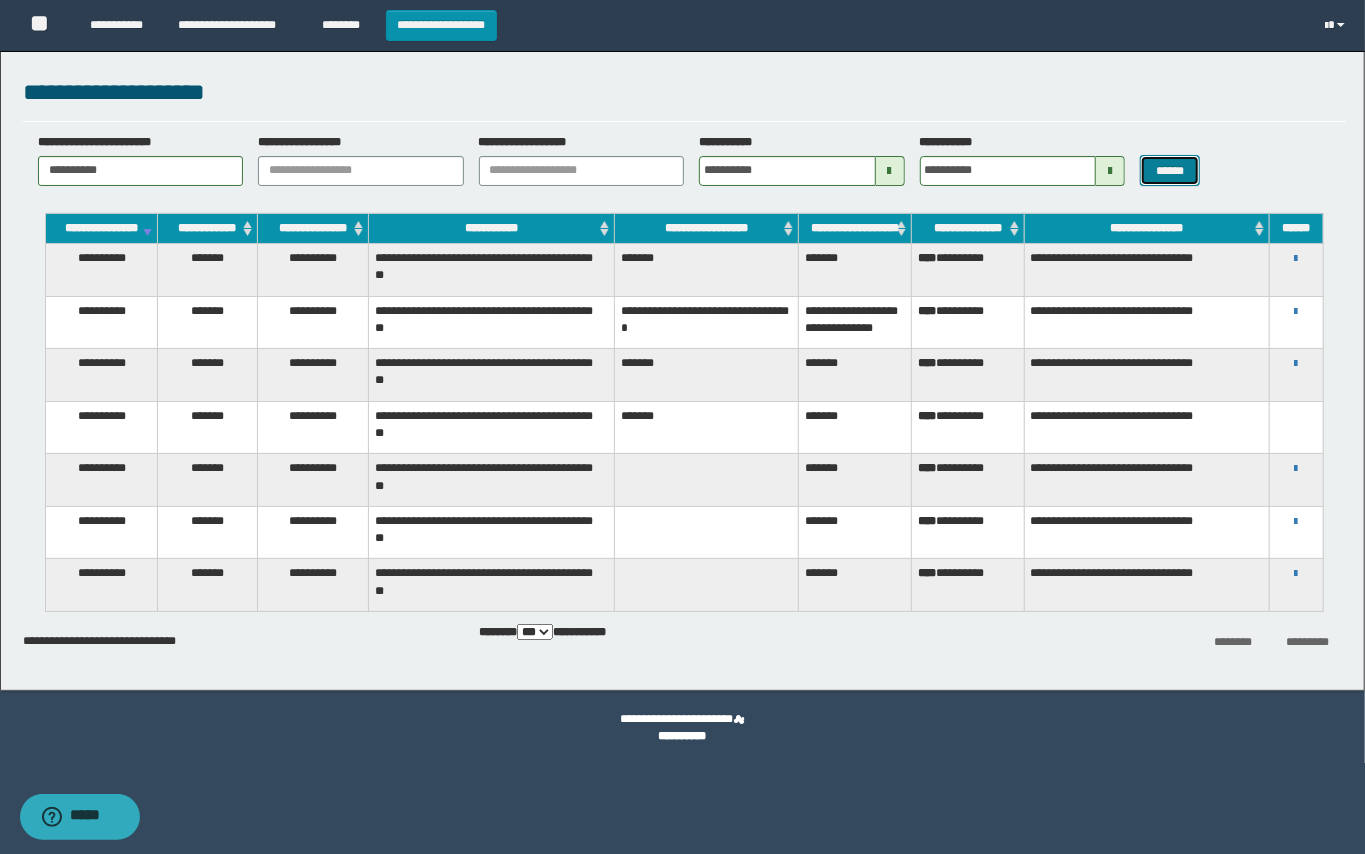 click on "******" at bounding box center (1170, 170) 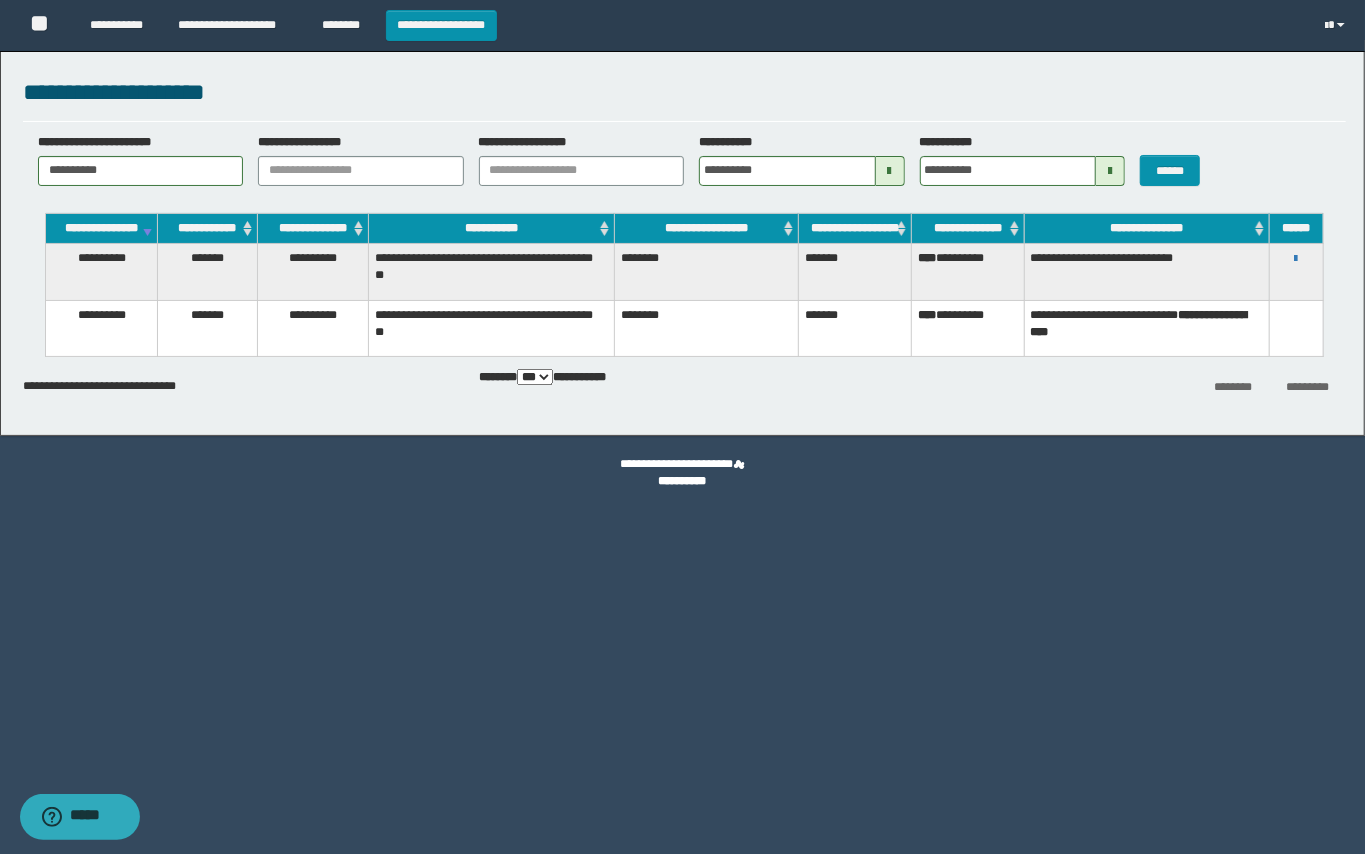 click on "**********" at bounding box center (1296, 258) 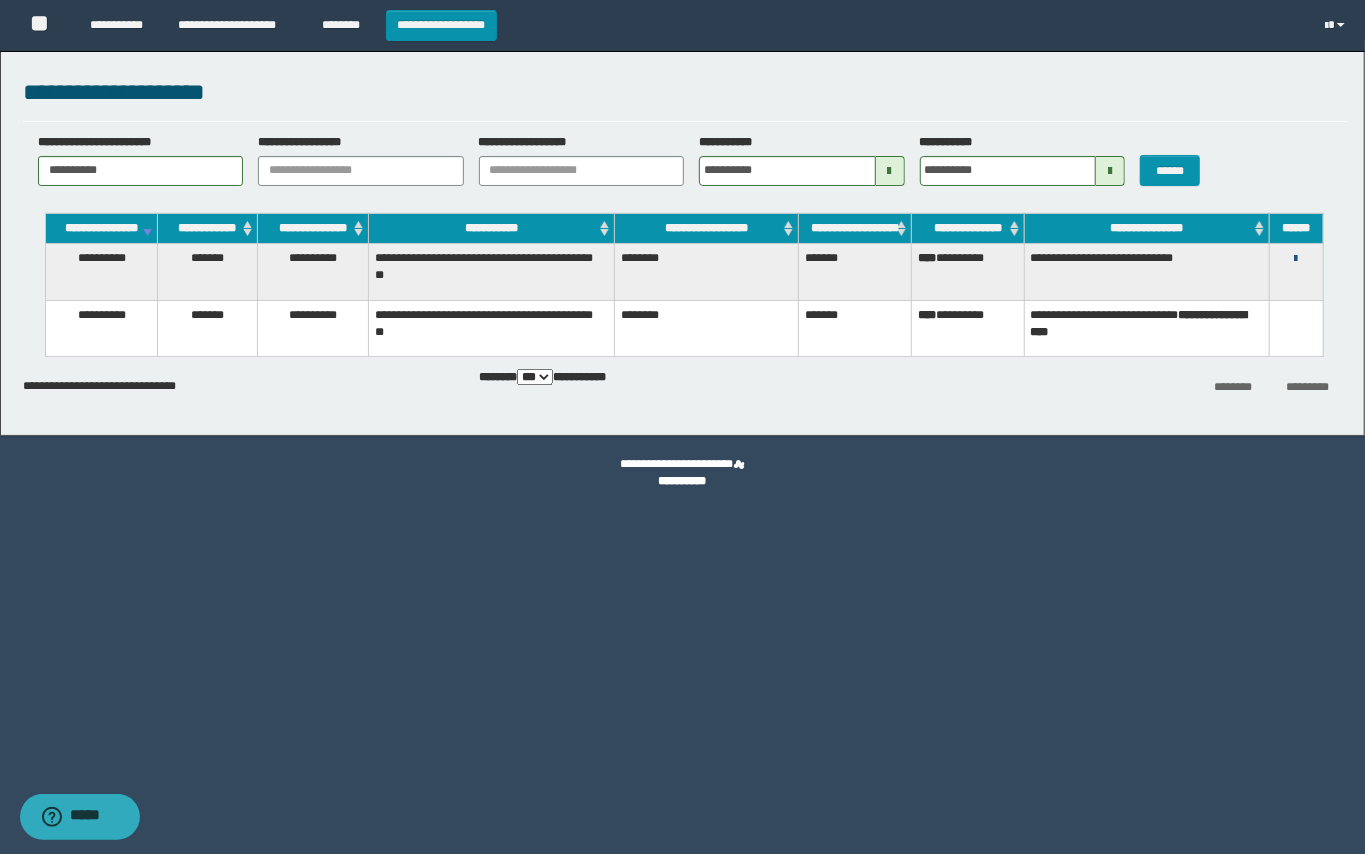 click at bounding box center (1296, 259) 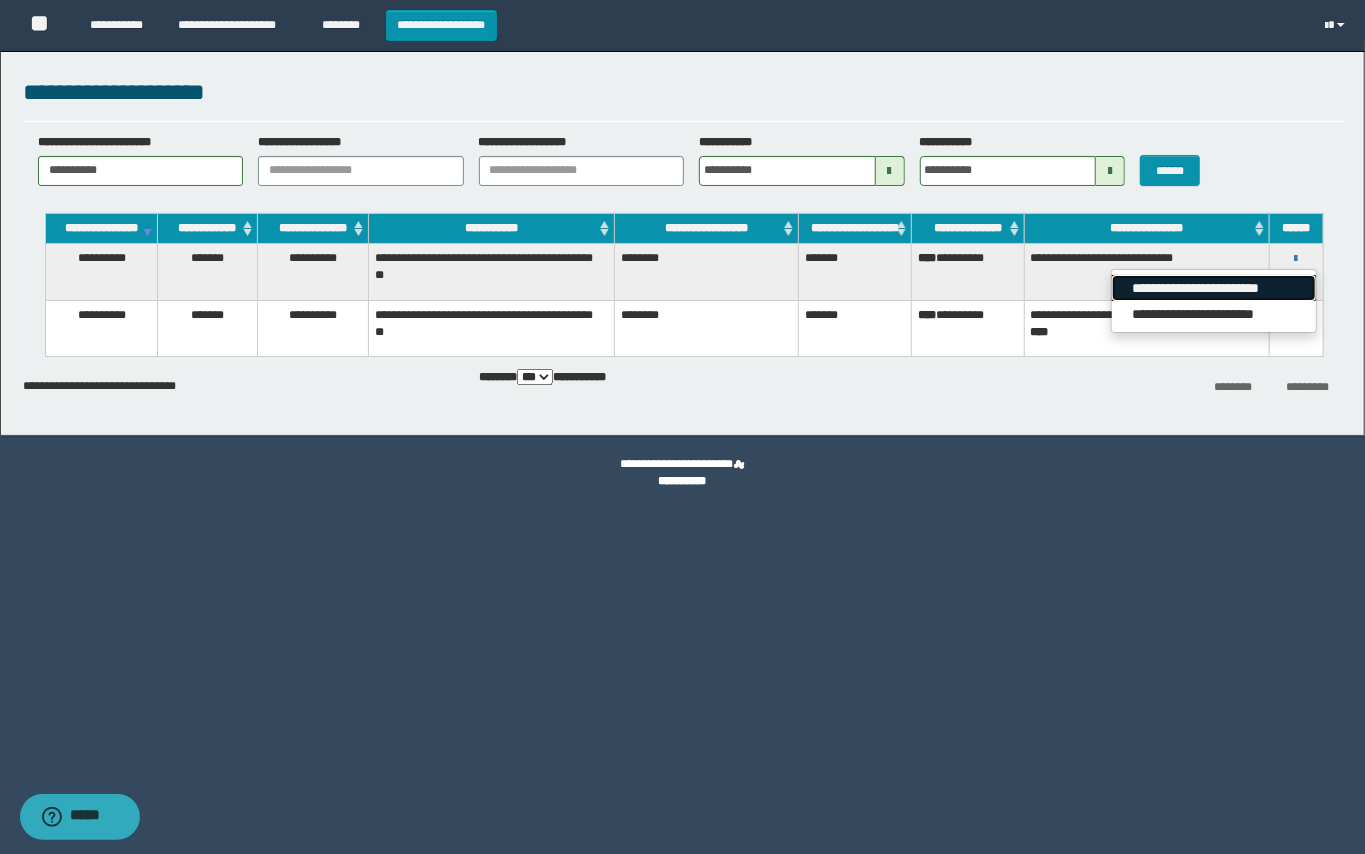 click on "**********" at bounding box center [1213, 288] 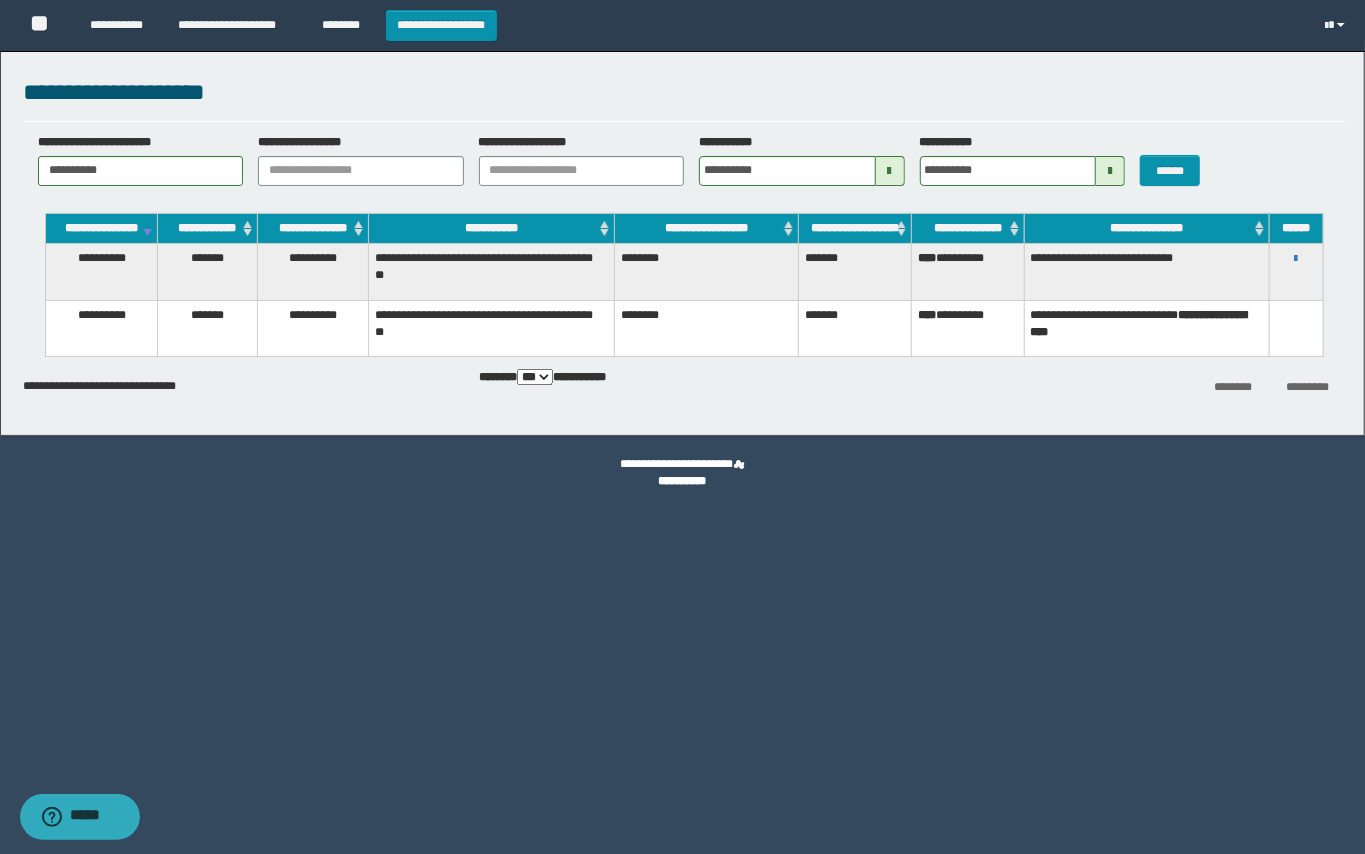 drag, startPoint x: 457, startPoint y: 633, endPoint x: 656, endPoint y: 540, distance: 219.65883 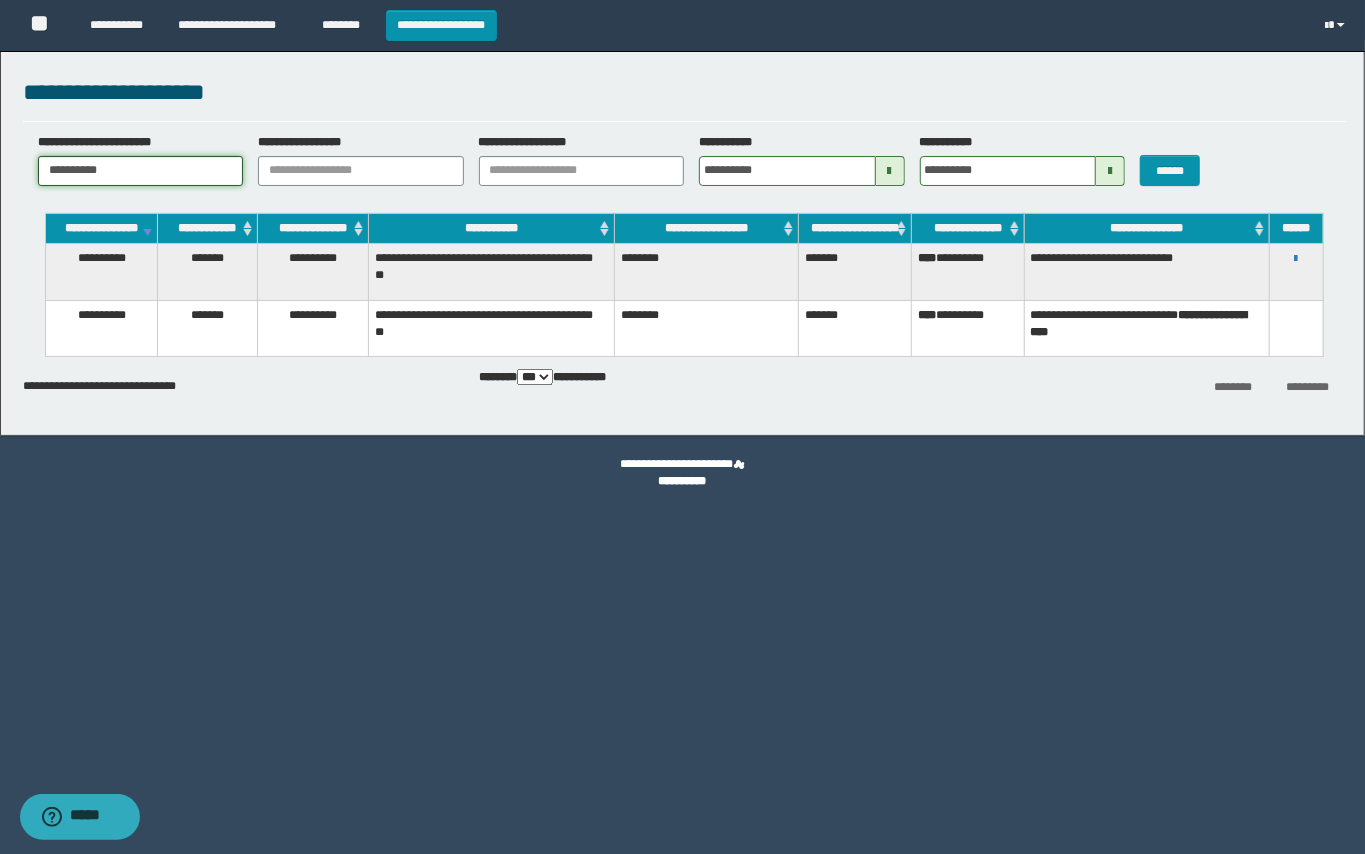 drag, startPoint x: 149, startPoint y: 168, endPoint x: 0, endPoint y: 140, distance: 151.60805 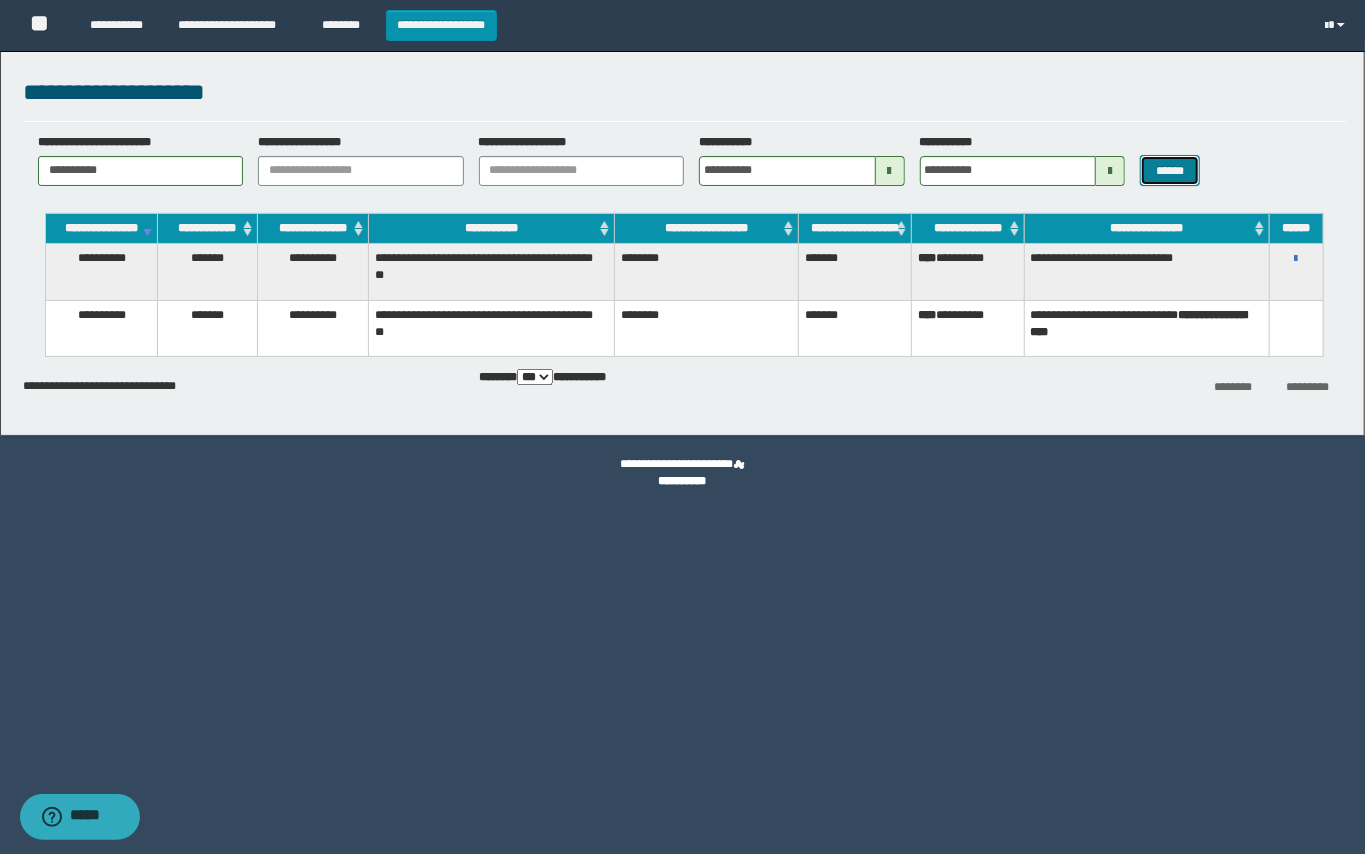 click on "******" at bounding box center (1170, 170) 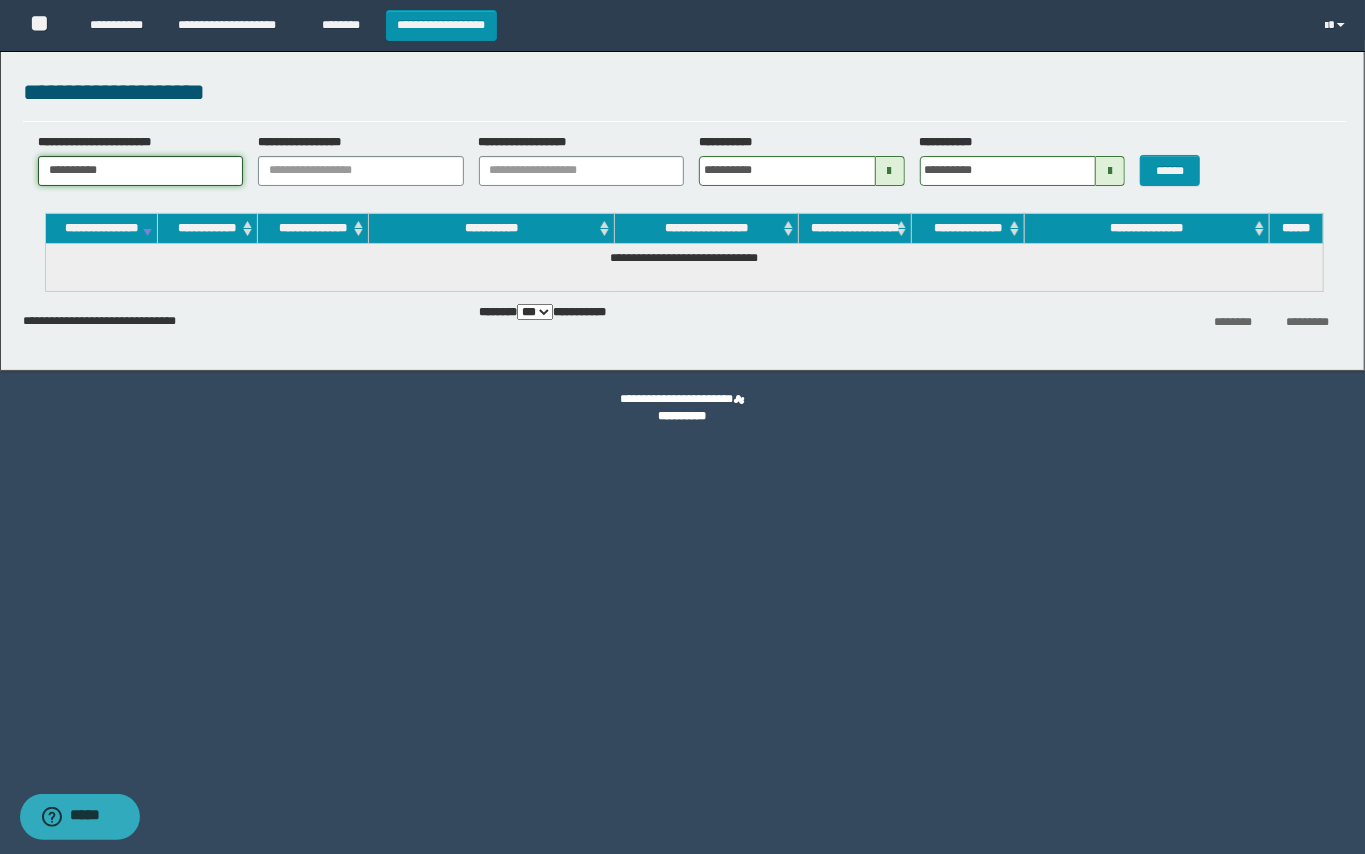 drag, startPoint x: 130, startPoint y: 166, endPoint x: 0, endPoint y: 160, distance: 130.13838 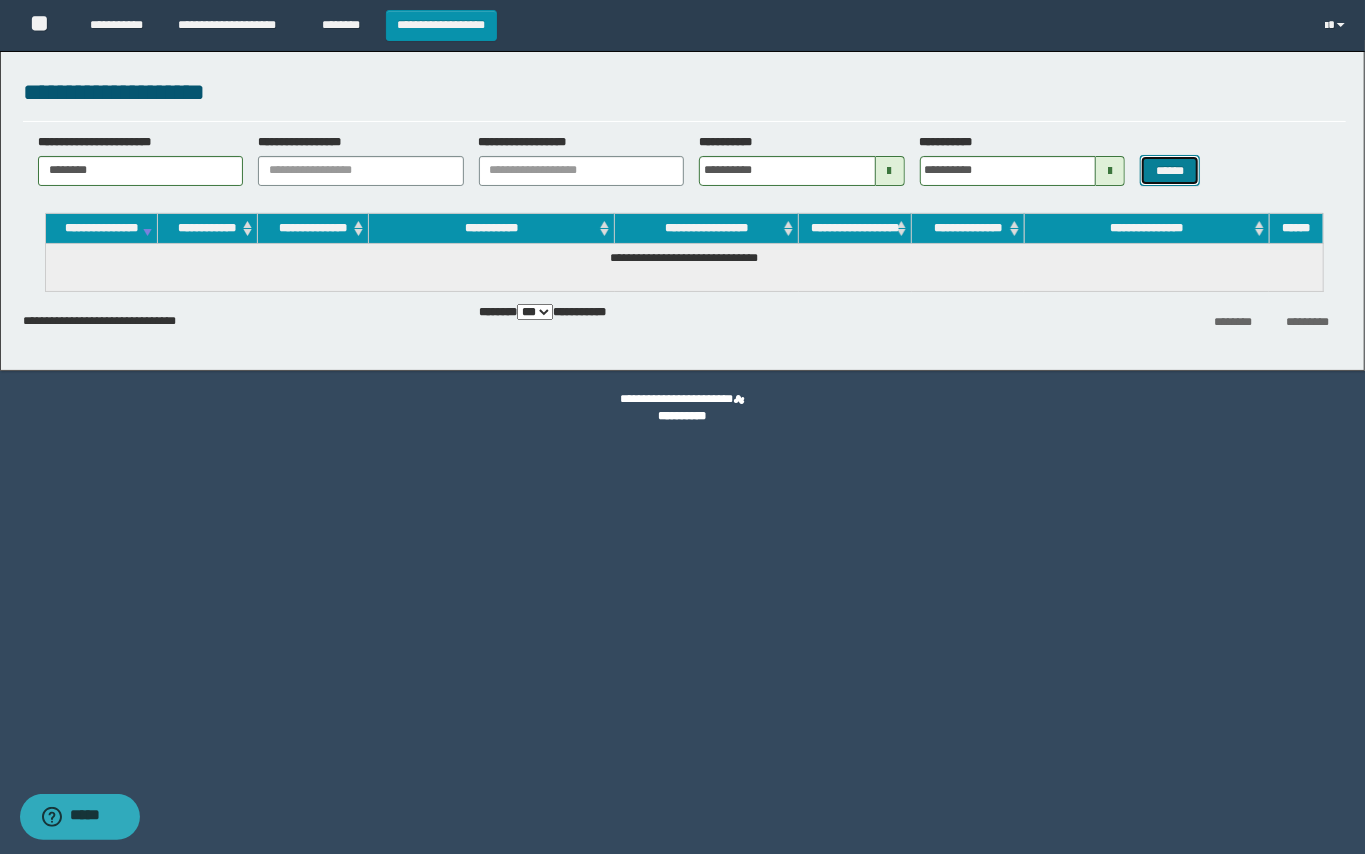 click on "******" at bounding box center (1170, 170) 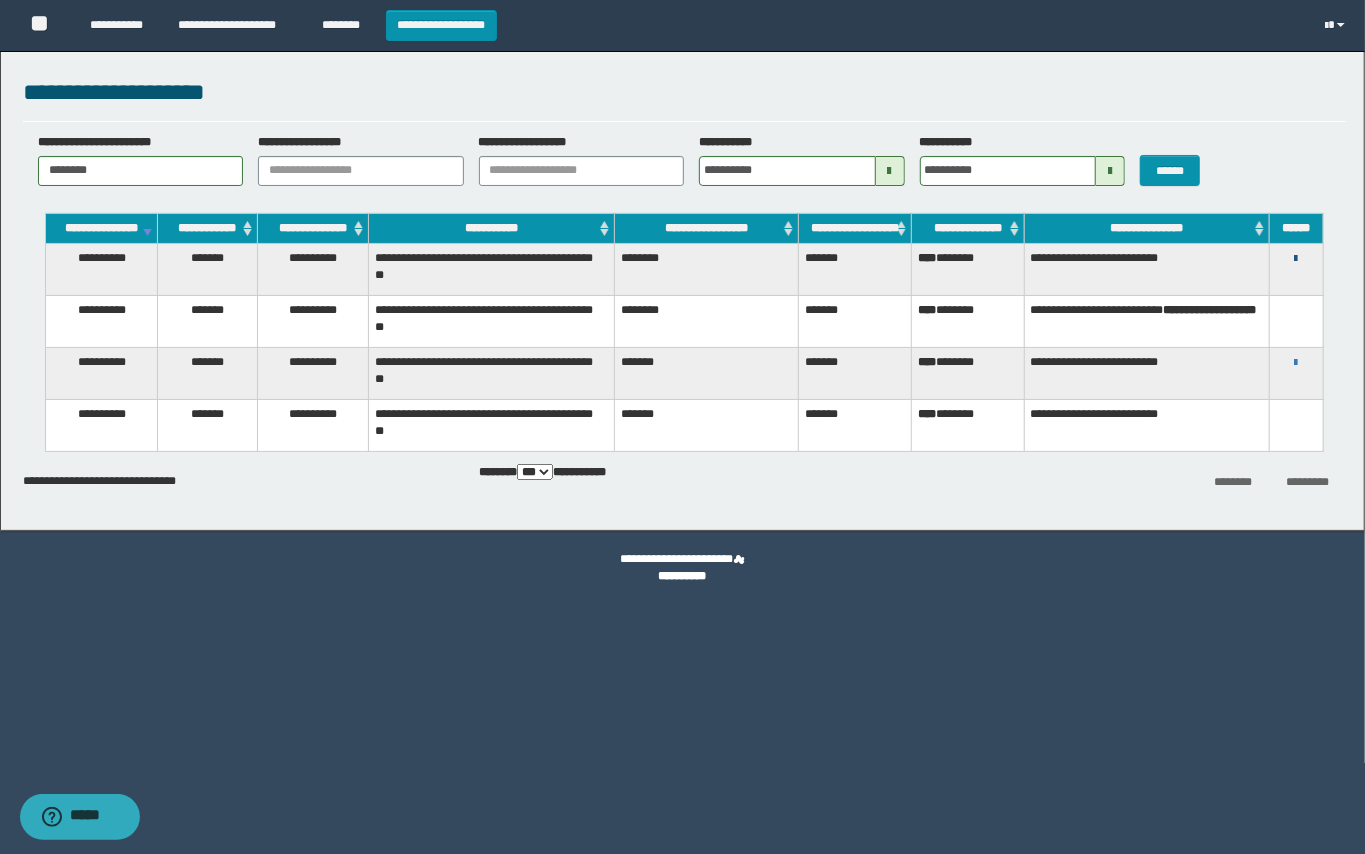 click at bounding box center [1296, 259] 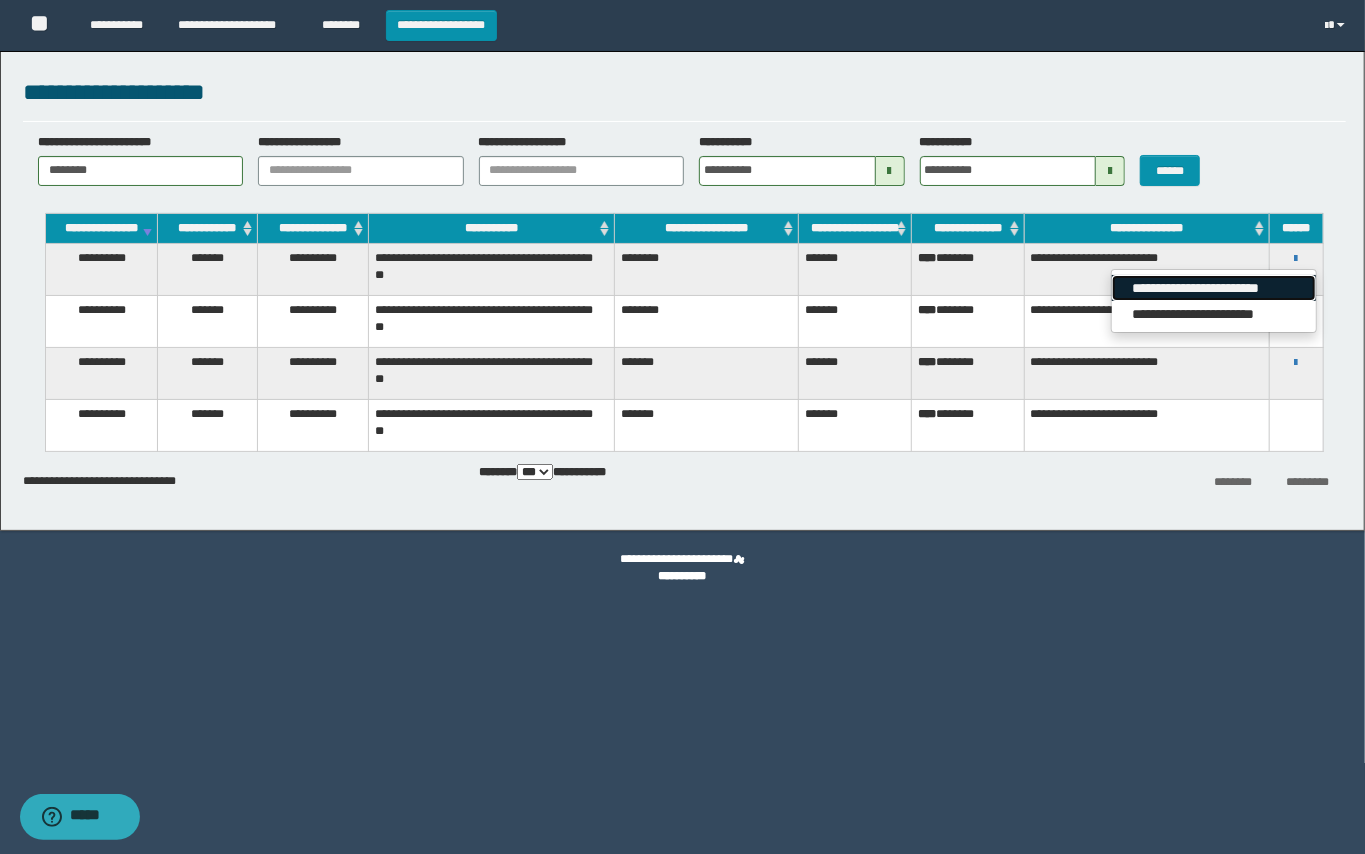 click on "**********" at bounding box center [1213, 288] 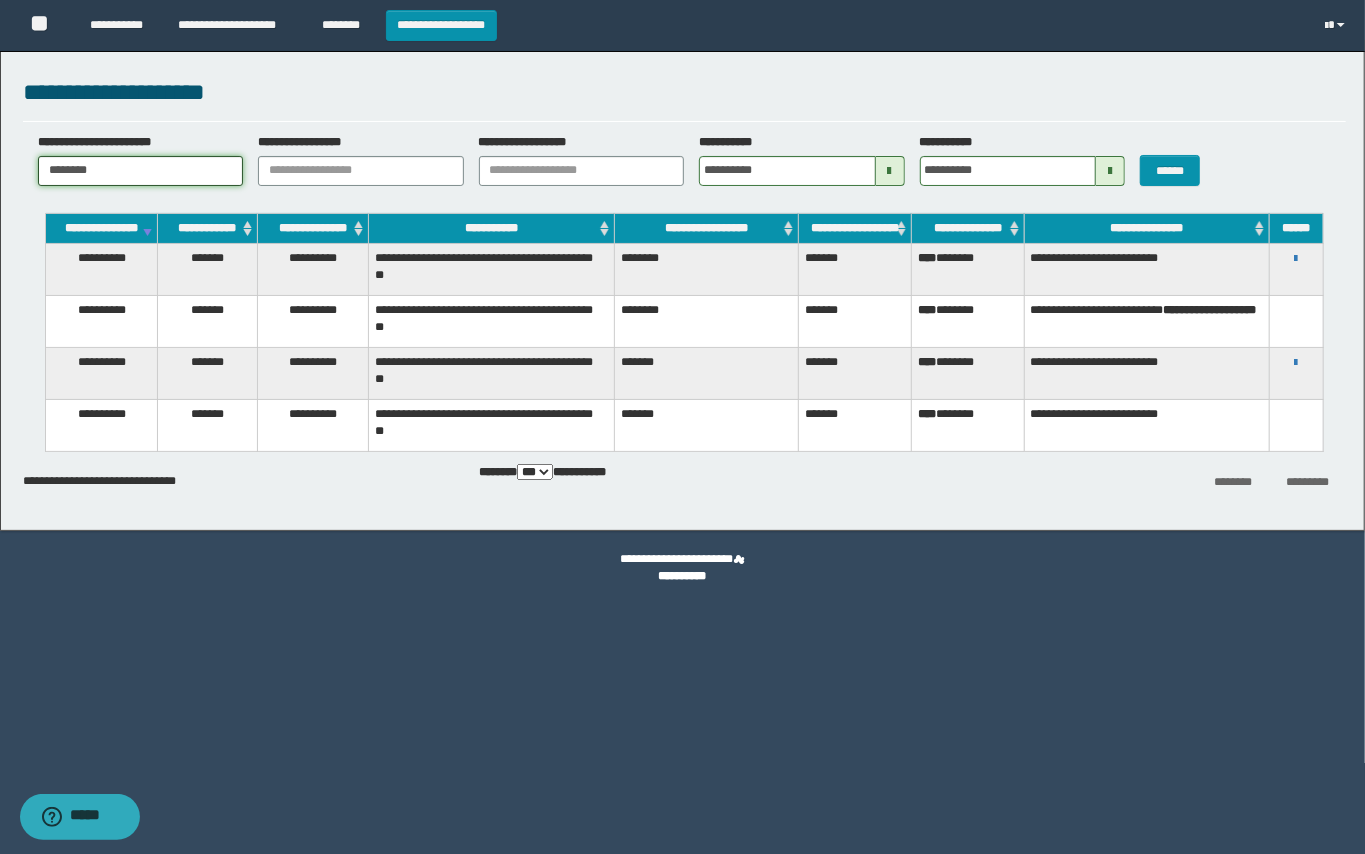 drag, startPoint x: 141, startPoint y: 169, endPoint x: 0, endPoint y: 157, distance: 141.50972 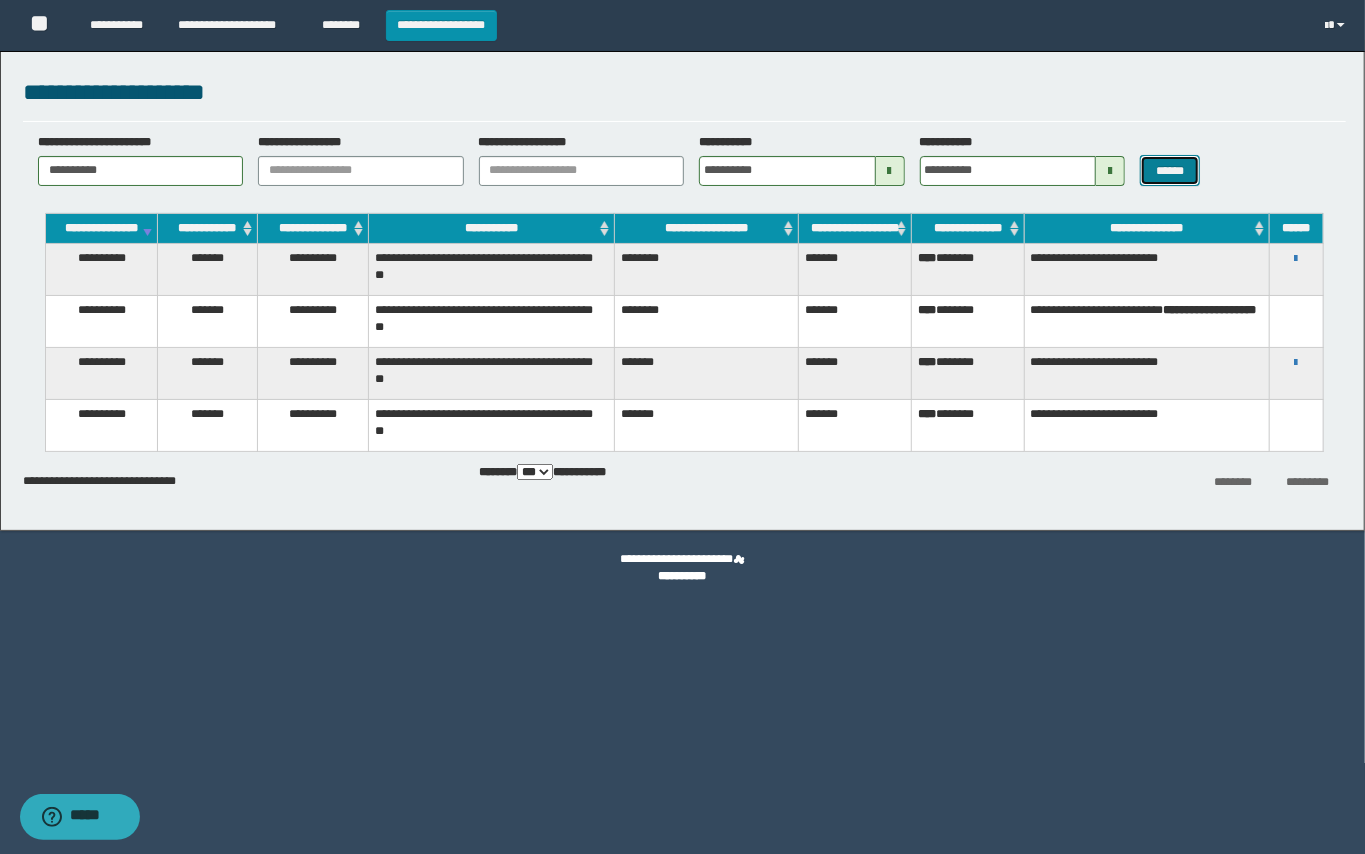 click on "******" at bounding box center (1170, 170) 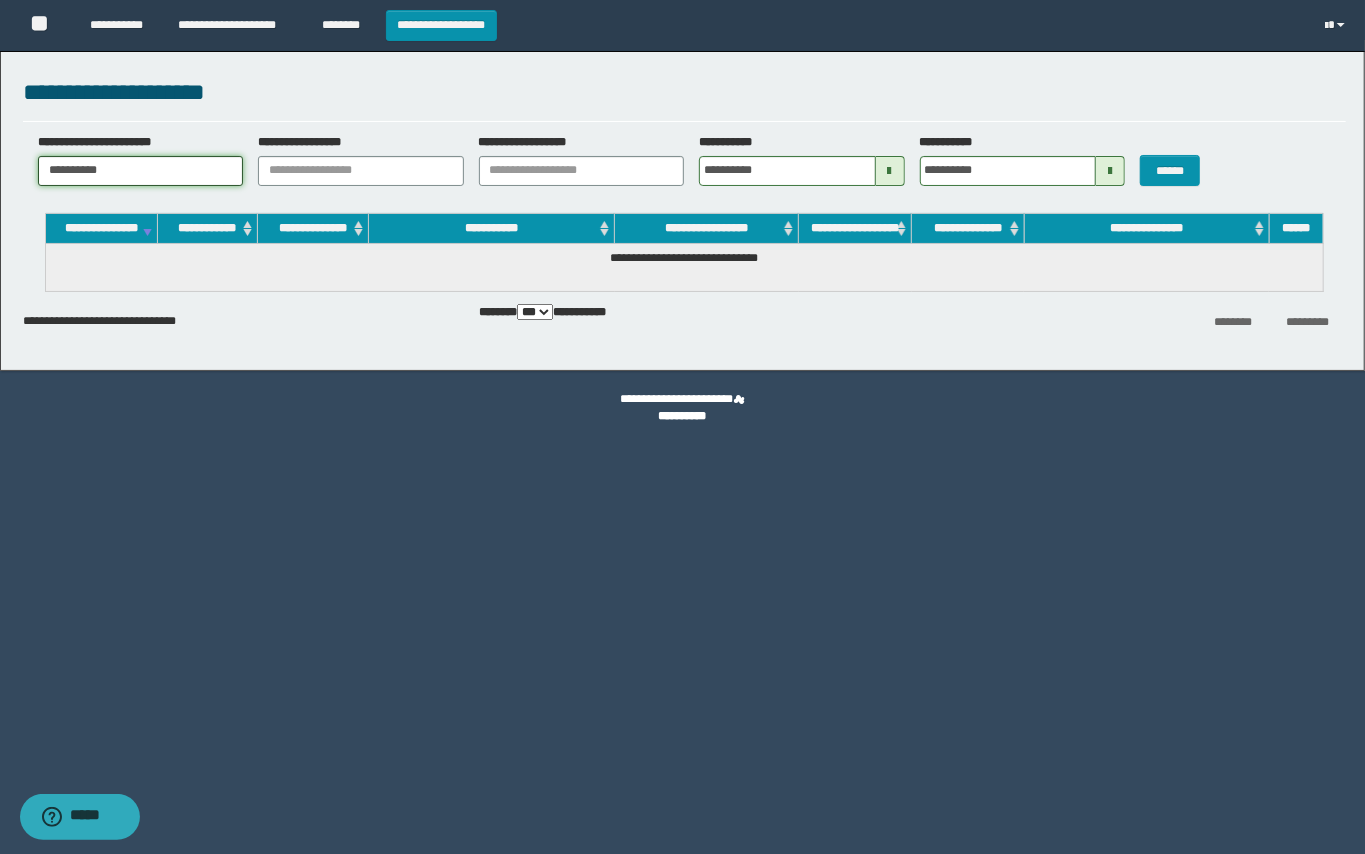 drag, startPoint x: 112, startPoint y: 174, endPoint x: 0, endPoint y: 158, distance: 113.137085 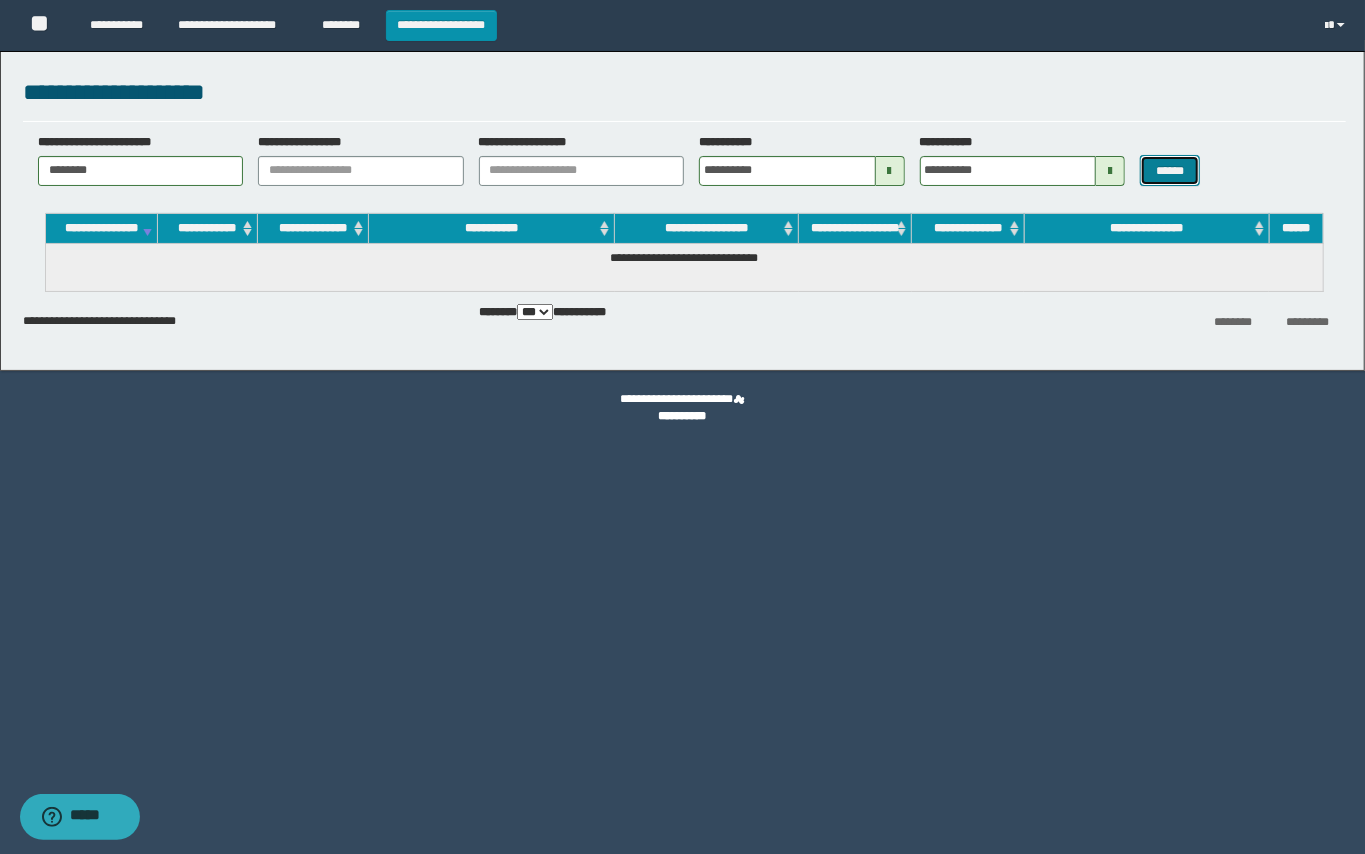 click on "******" at bounding box center (1170, 170) 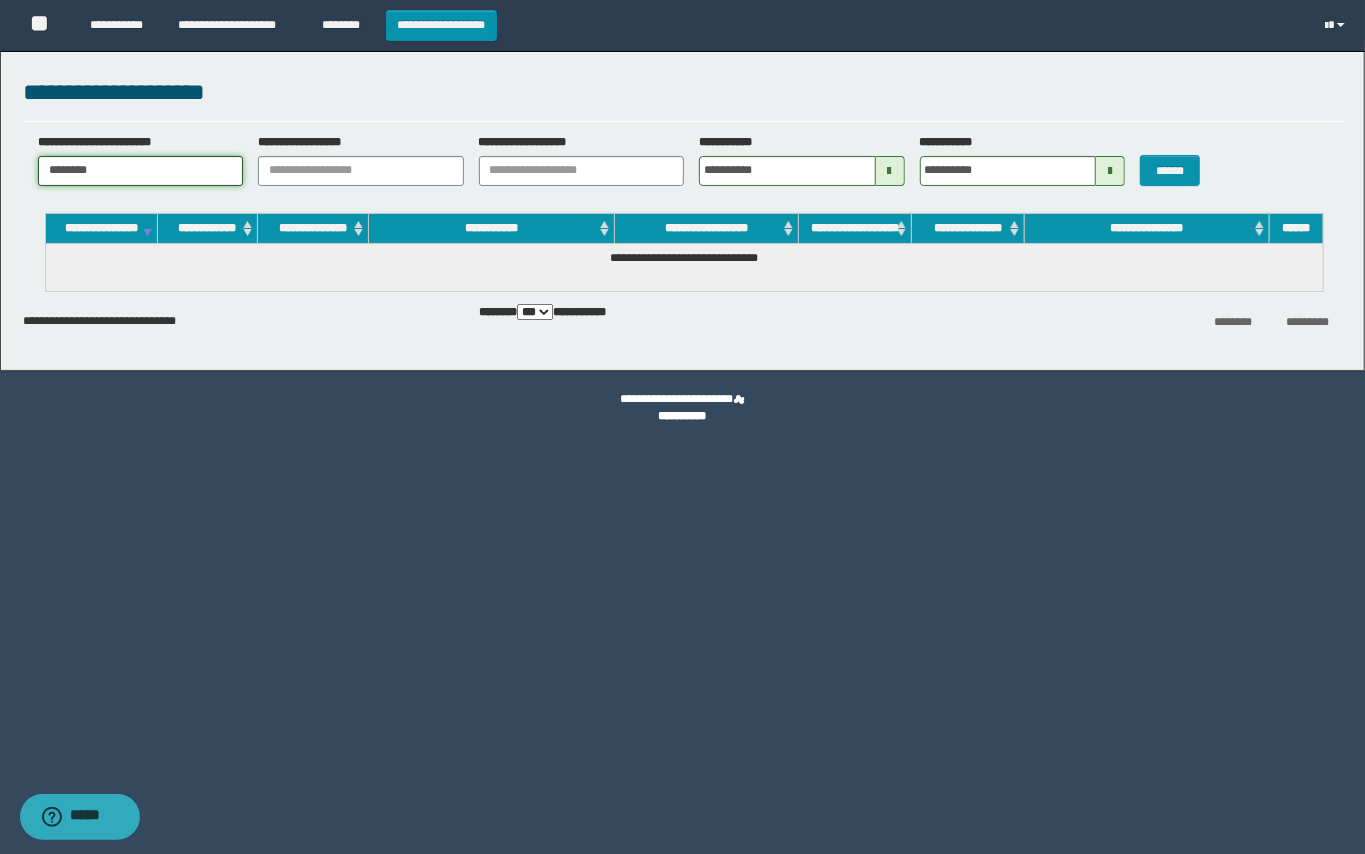 drag, startPoint x: 18, startPoint y: 149, endPoint x: 0, endPoint y: 141, distance: 19.697716 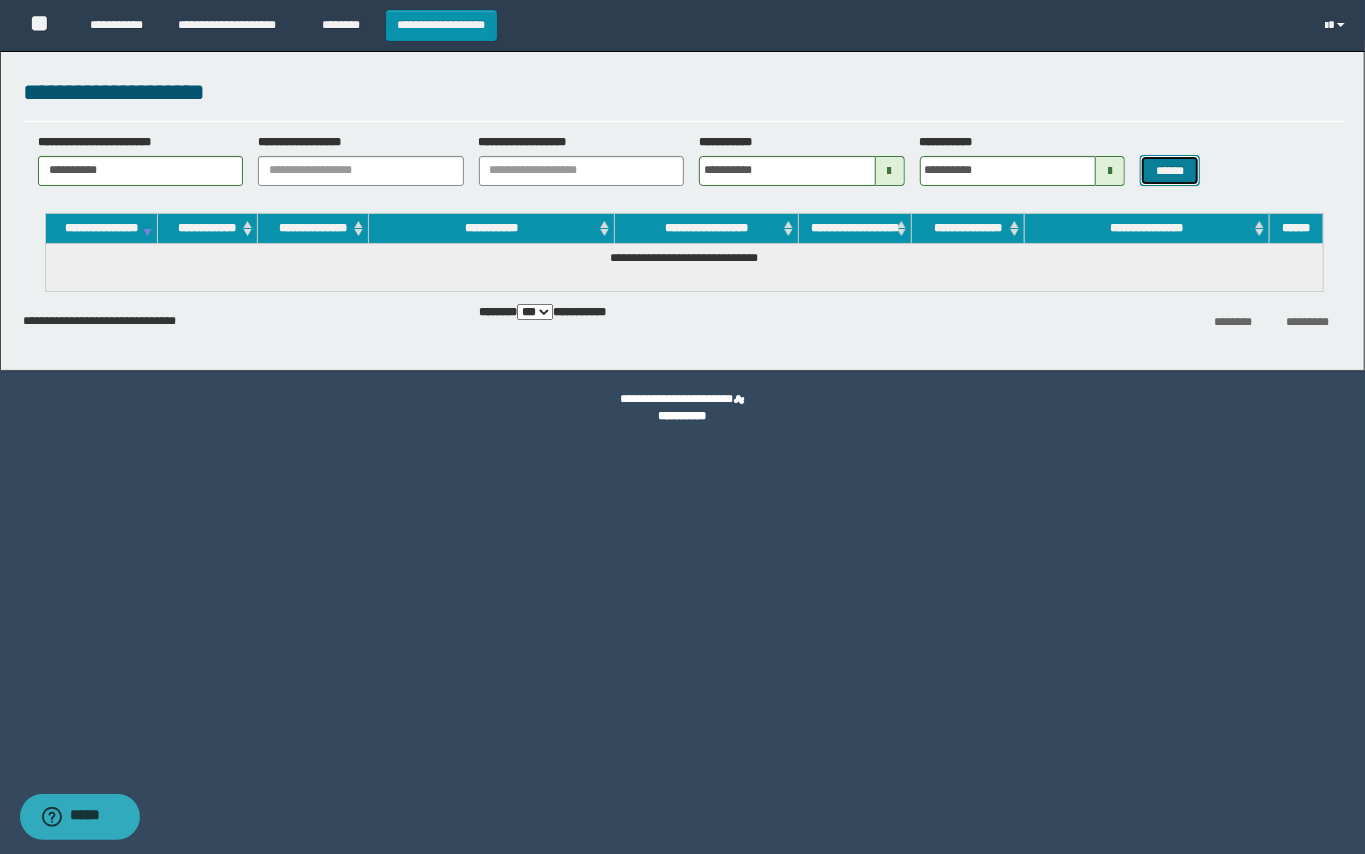 click on "******" at bounding box center [1170, 170] 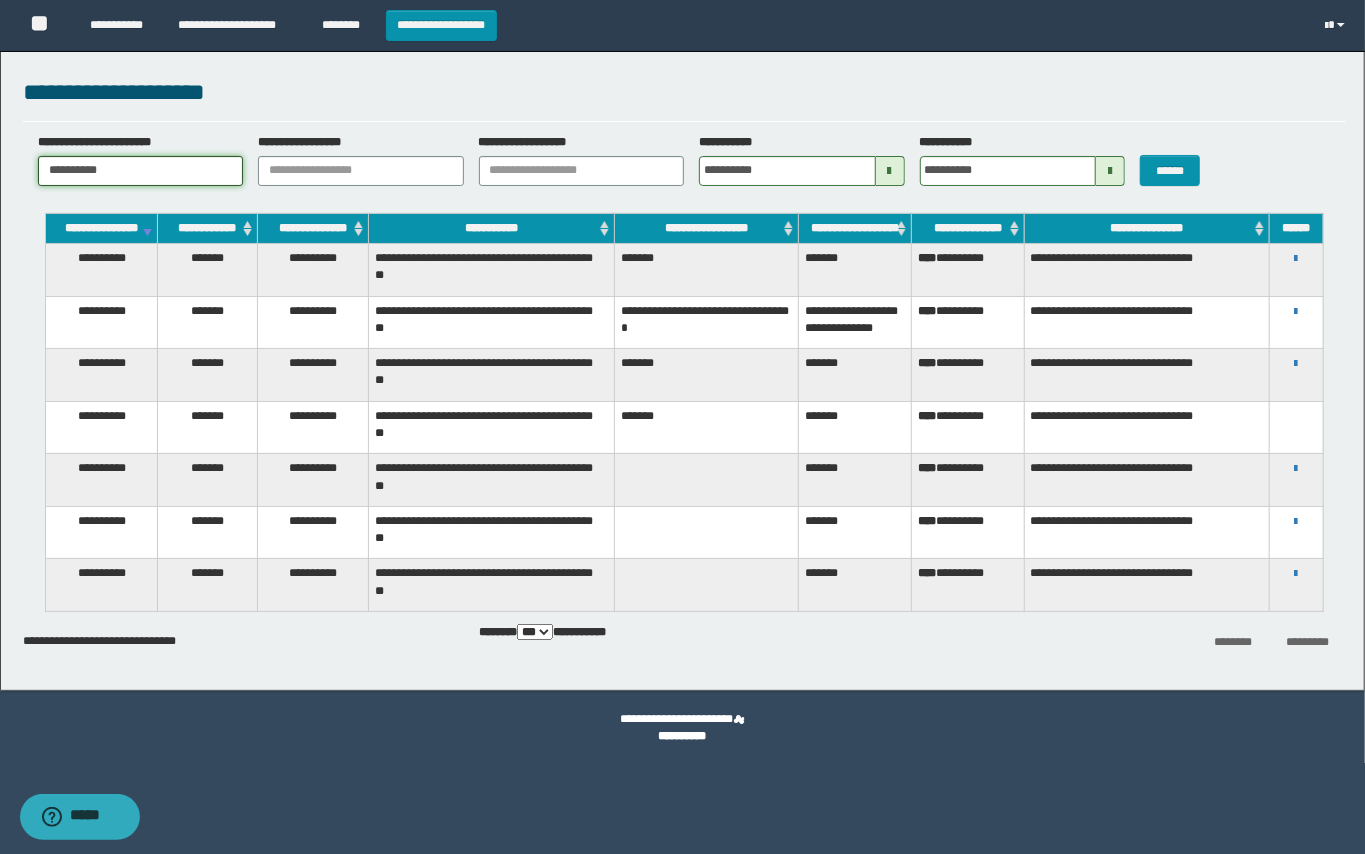 drag, startPoint x: 149, startPoint y: 172, endPoint x: 0, endPoint y: 154, distance: 150.08331 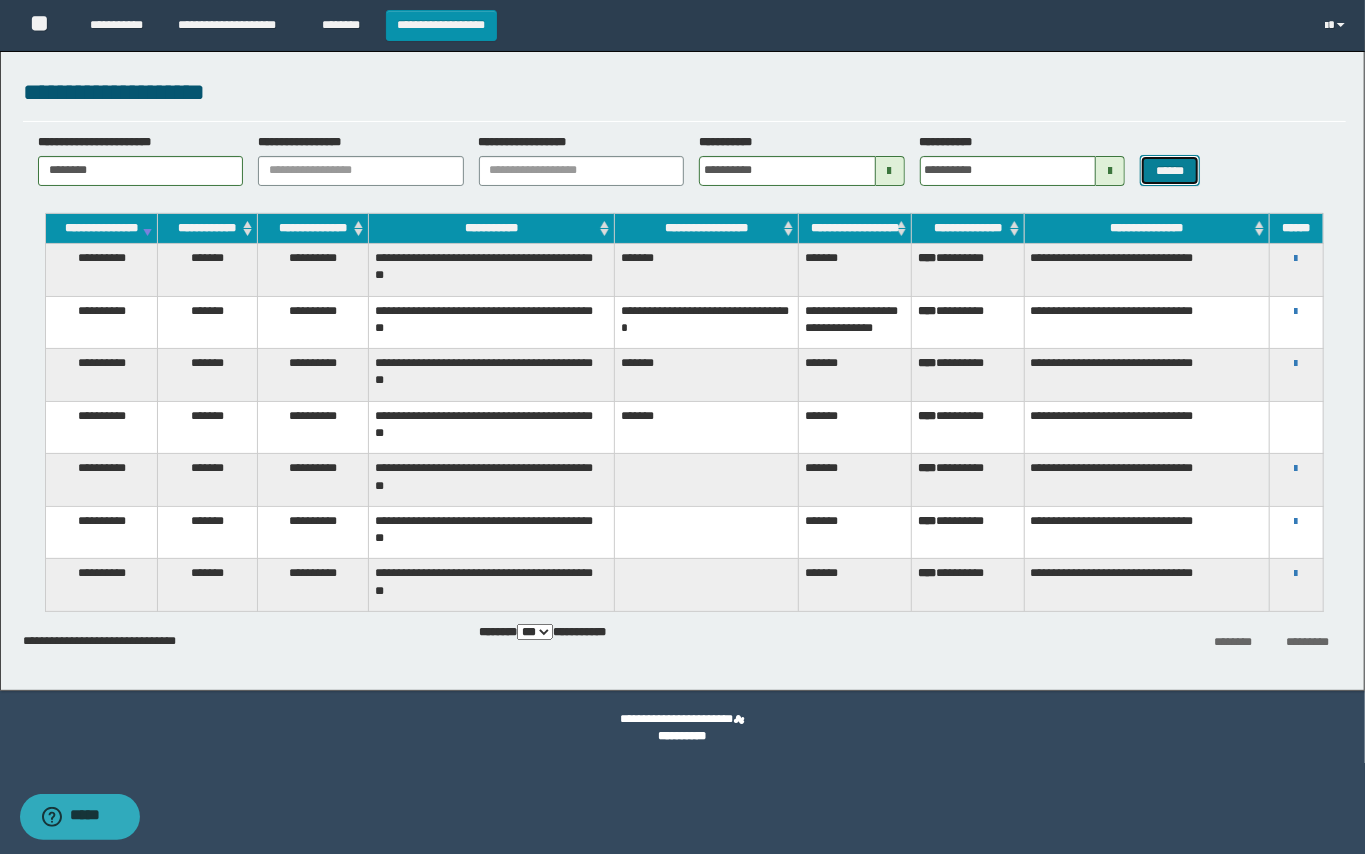click on "******" at bounding box center [1170, 170] 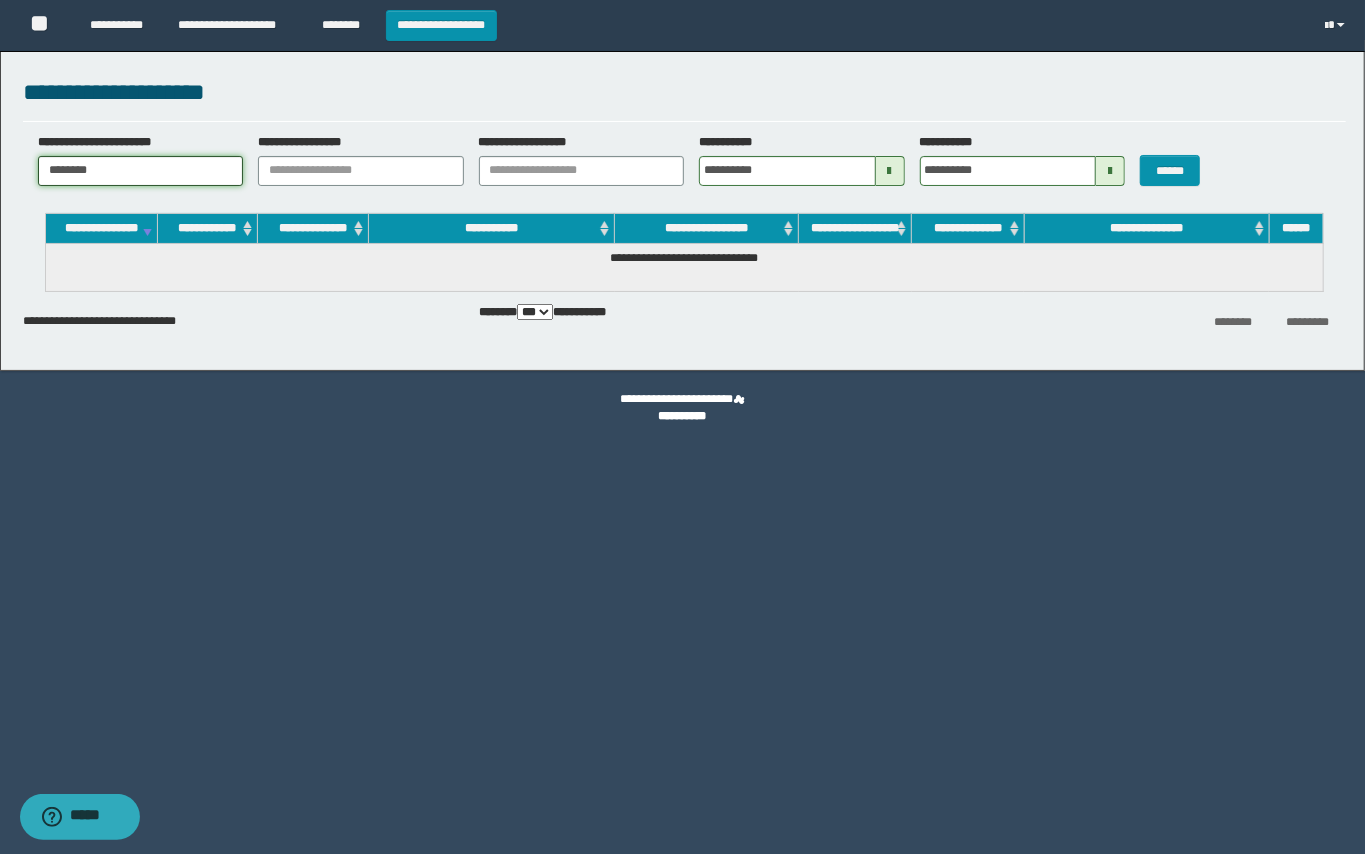drag, startPoint x: 105, startPoint y: 157, endPoint x: 4, endPoint y: 150, distance: 101.24229 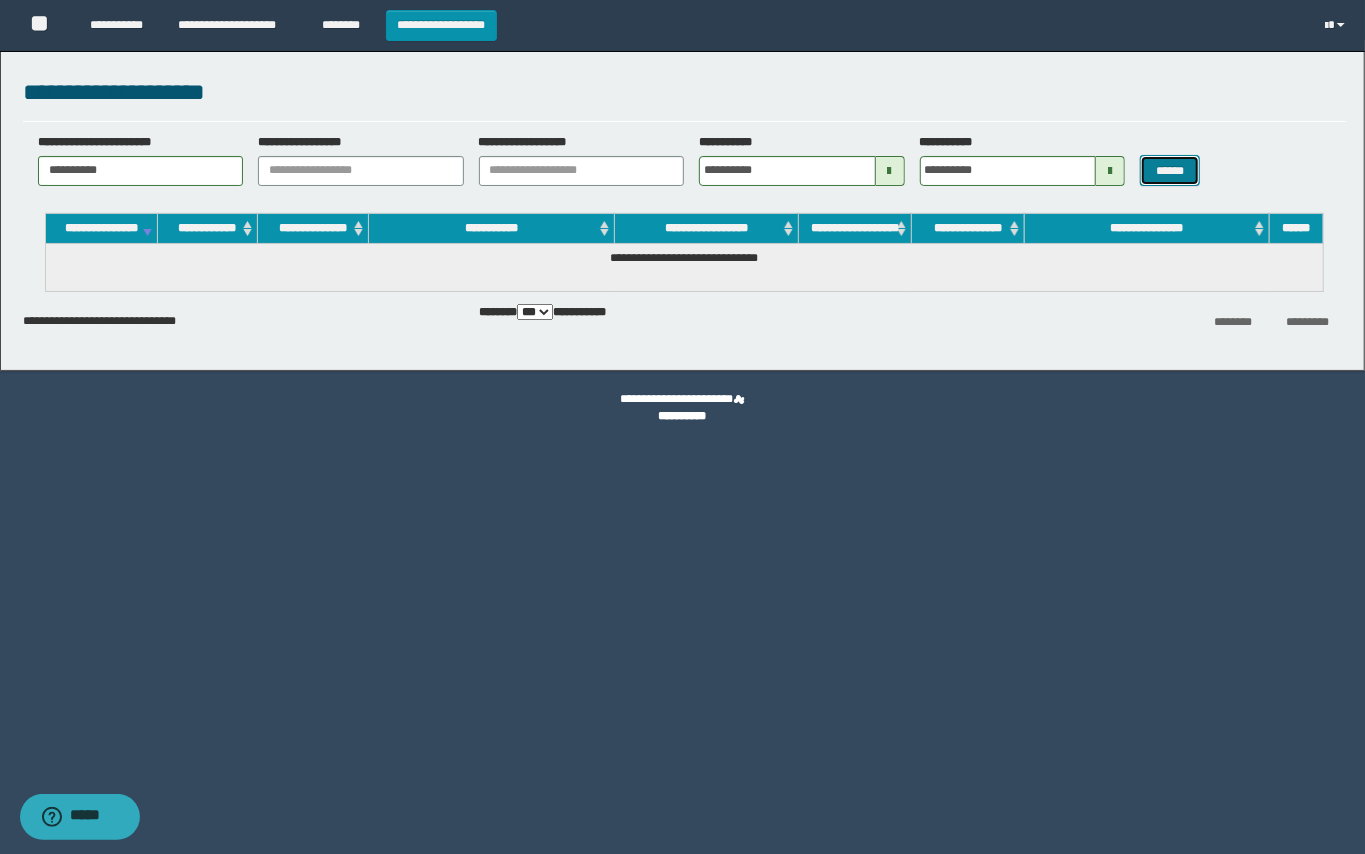 click on "******" at bounding box center (1170, 170) 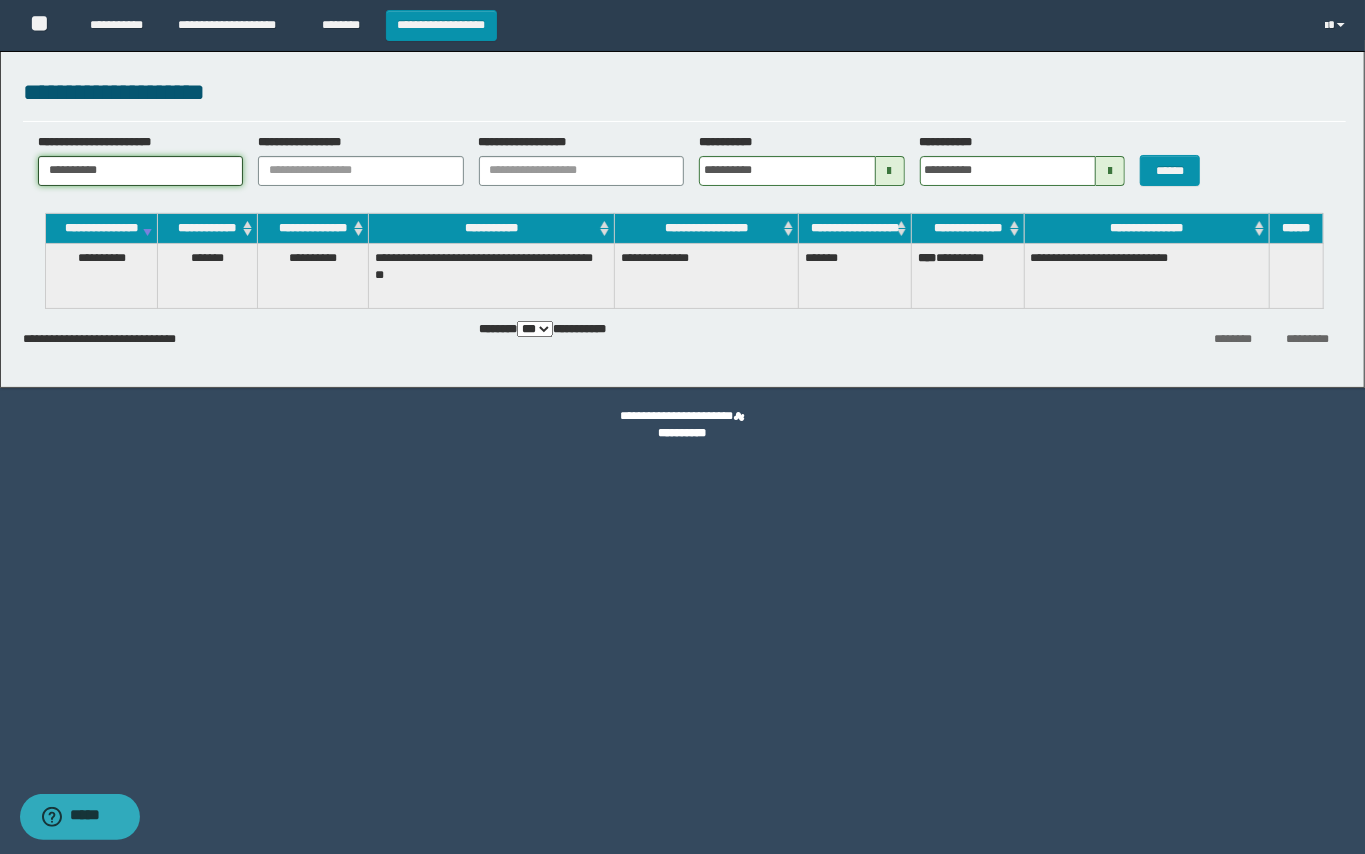 drag, startPoint x: 118, startPoint y: 160, endPoint x: 0, endPoint y: 156, distance: 118.06778 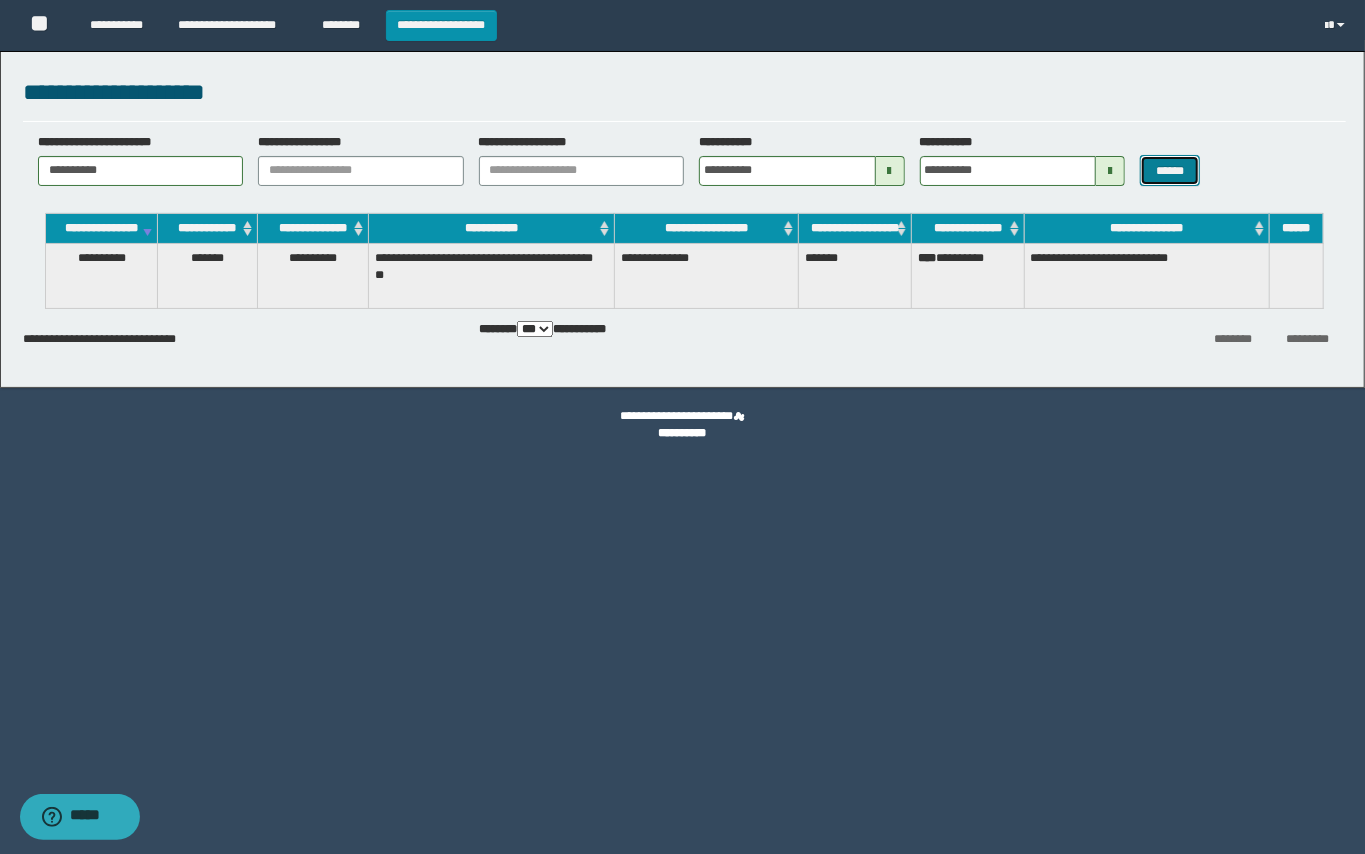 click on "******" at bounding box center (1170, 170) 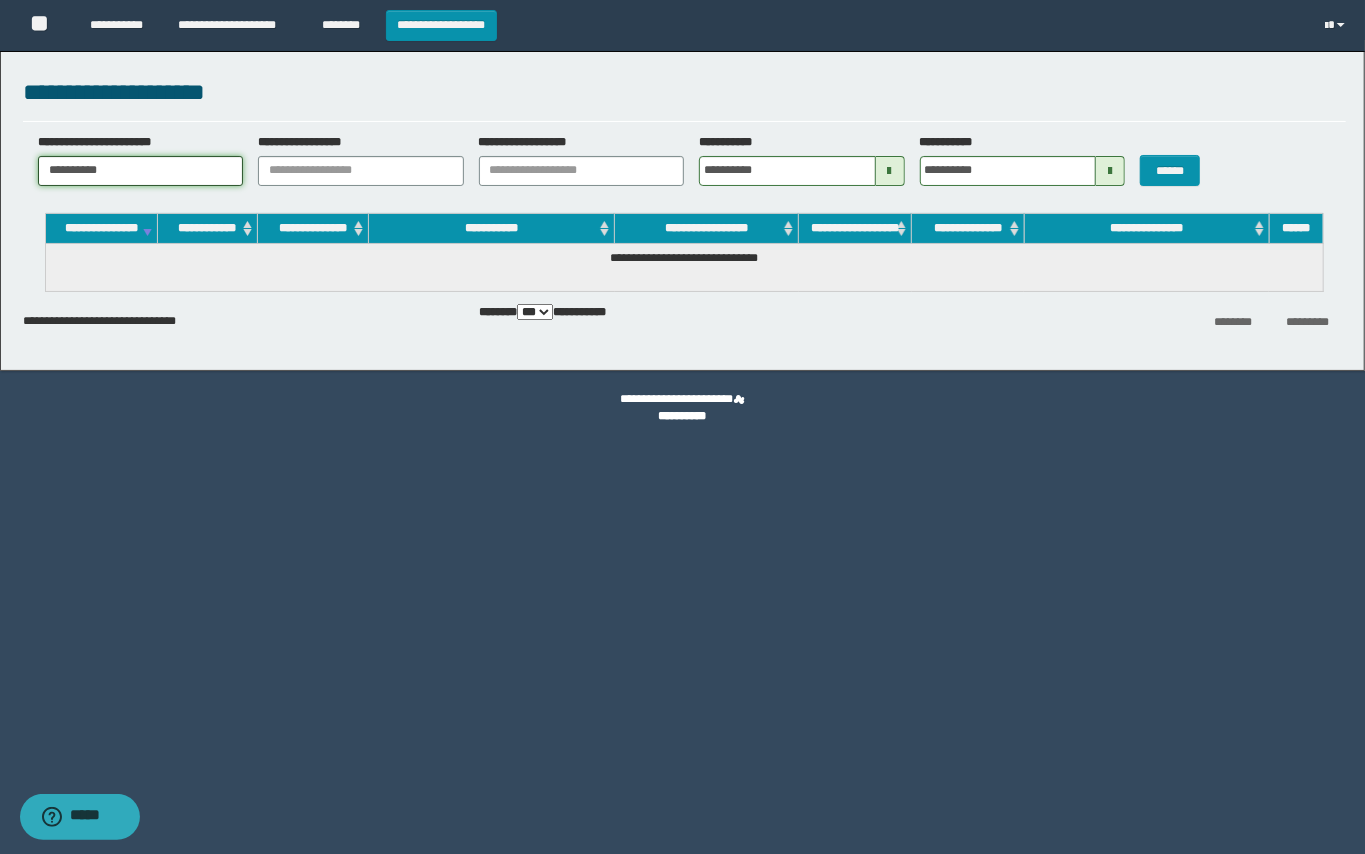 drag, startPoint x: 141, startPoint y: 173, endPoint x: 0, endPoint y: 157, distance: 141.90489 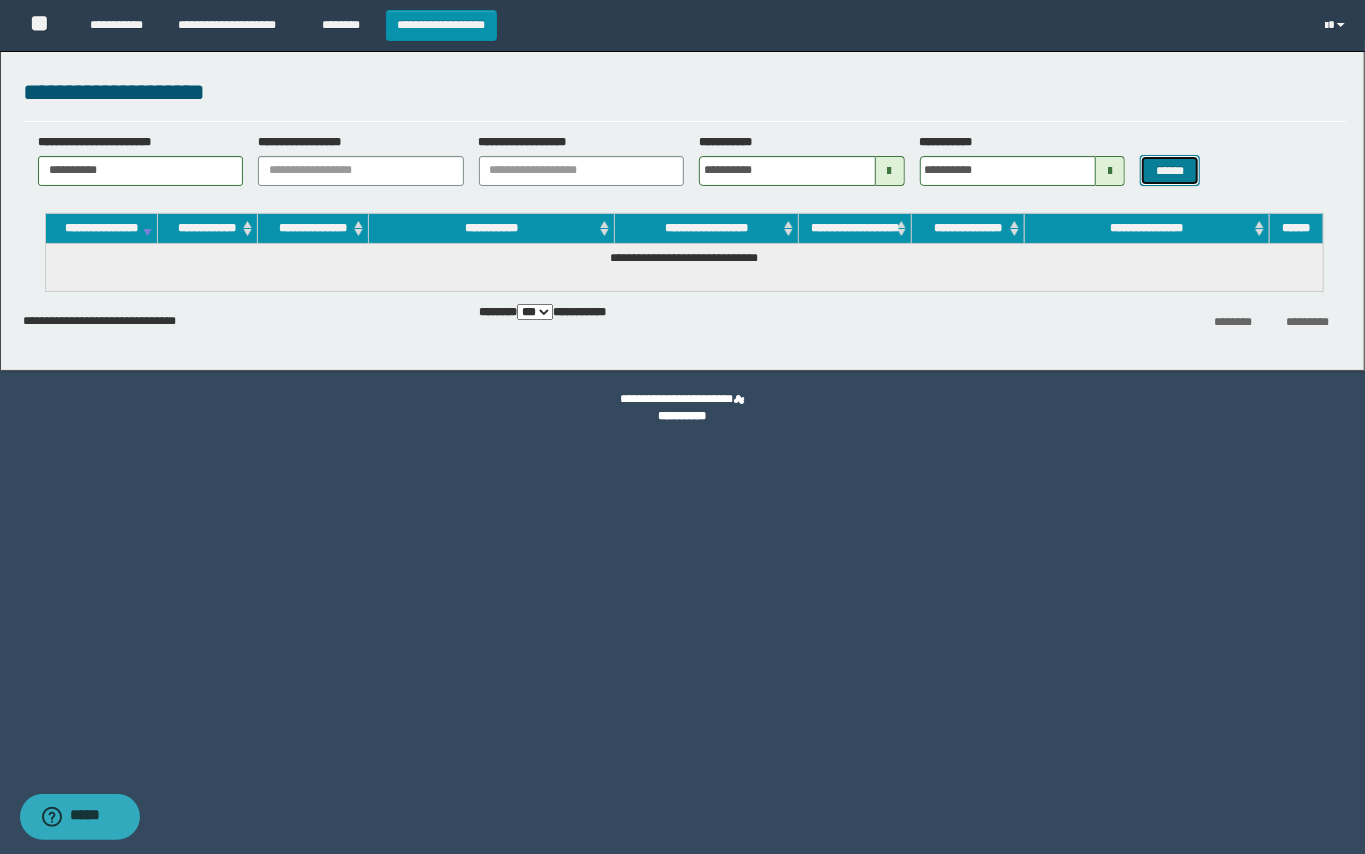 click on "******" at bounding box center [1170, 170] 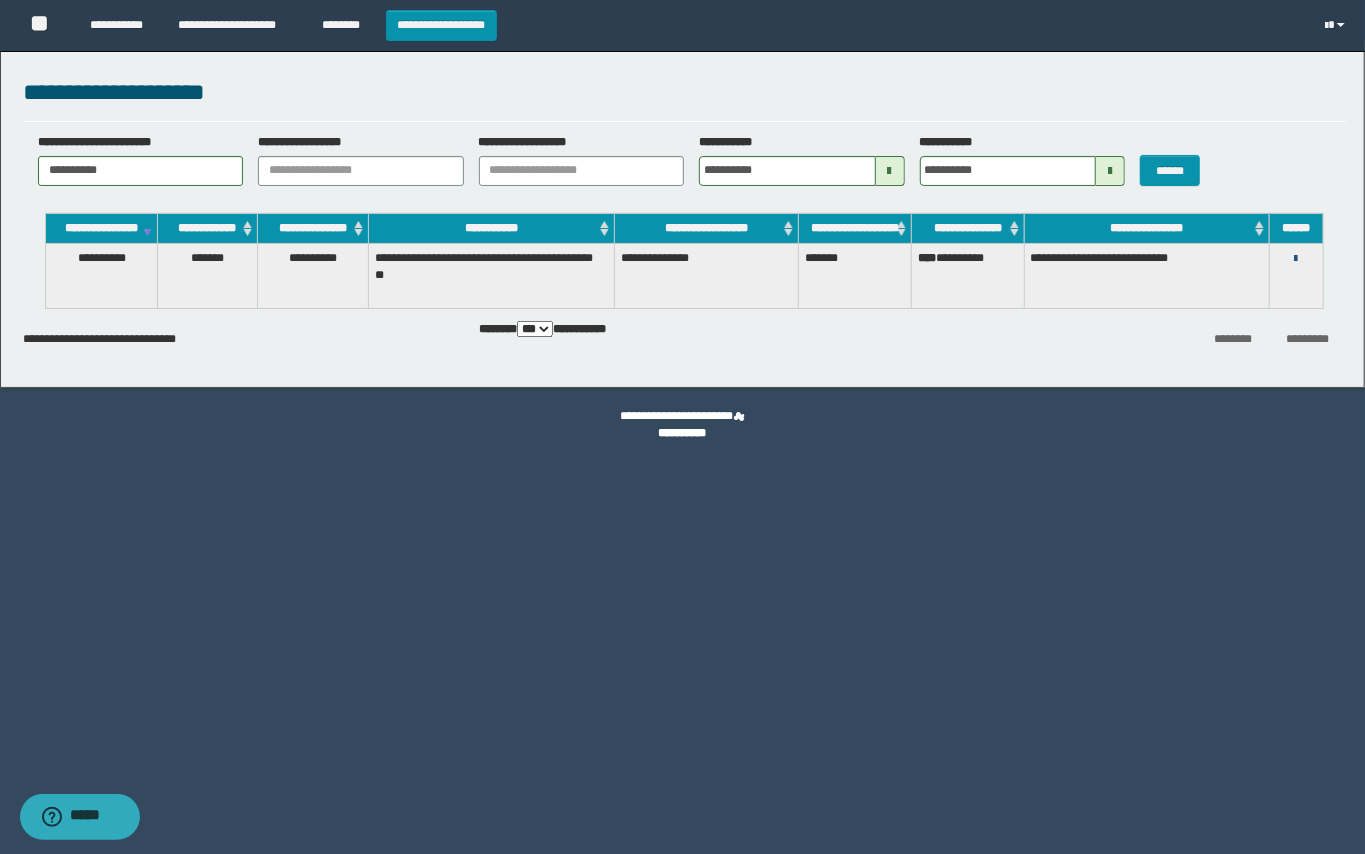 click at bounding box center (1296, 259) 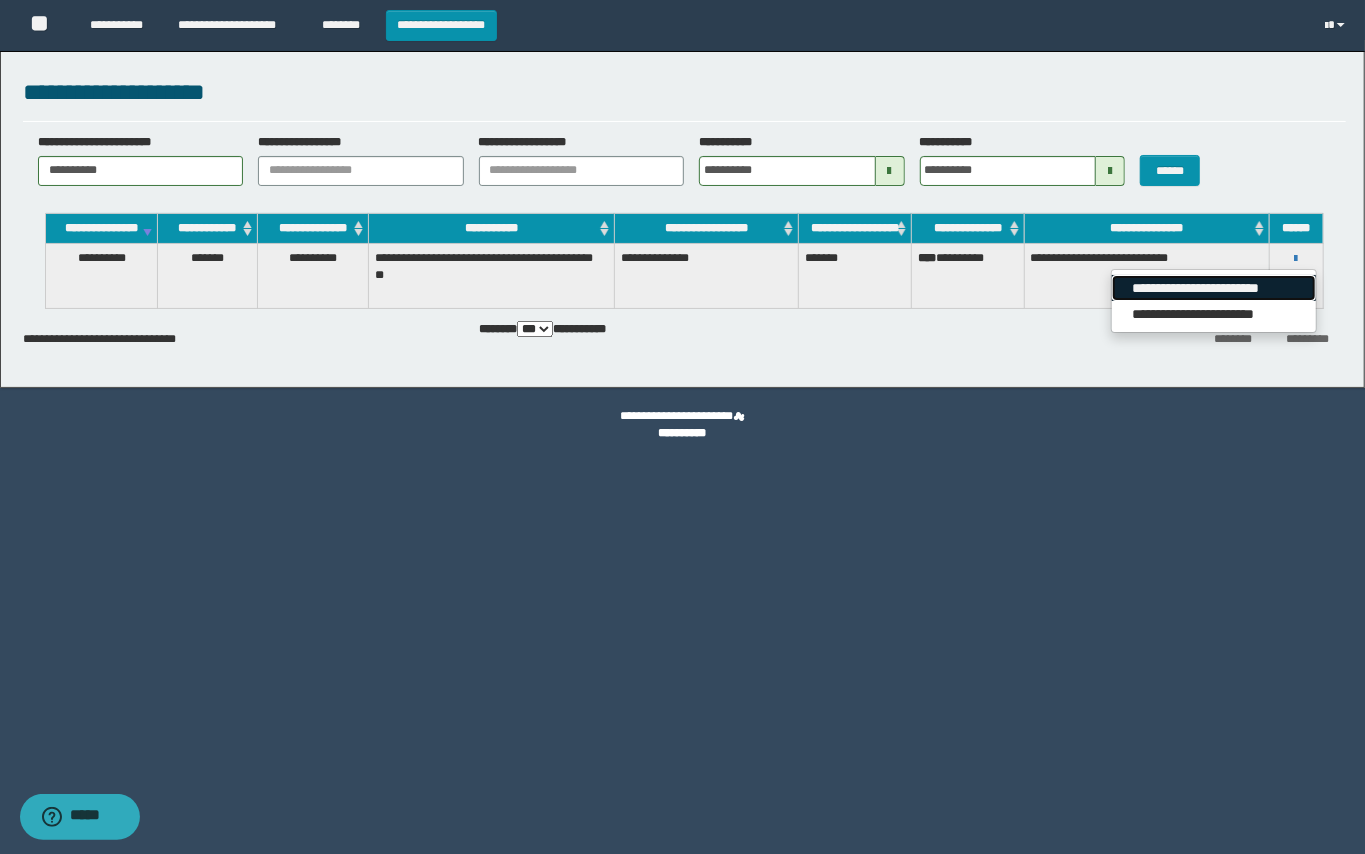 click on "**********" at bounding box center (1213, 288) 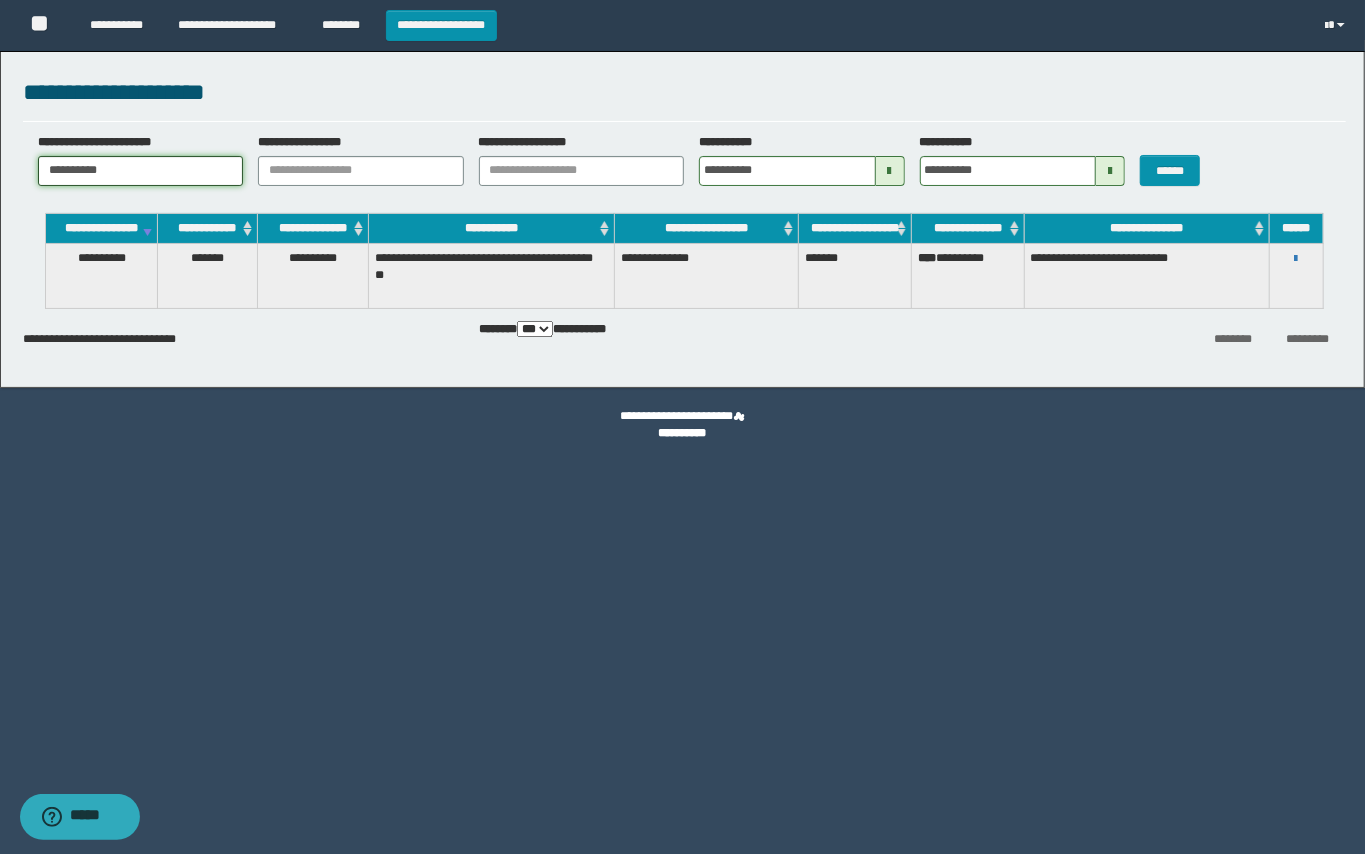 drag, startPoint x: 126, startPoint y: 176, endPoint x: 0, endPoint y: 161, distance: 126.88972 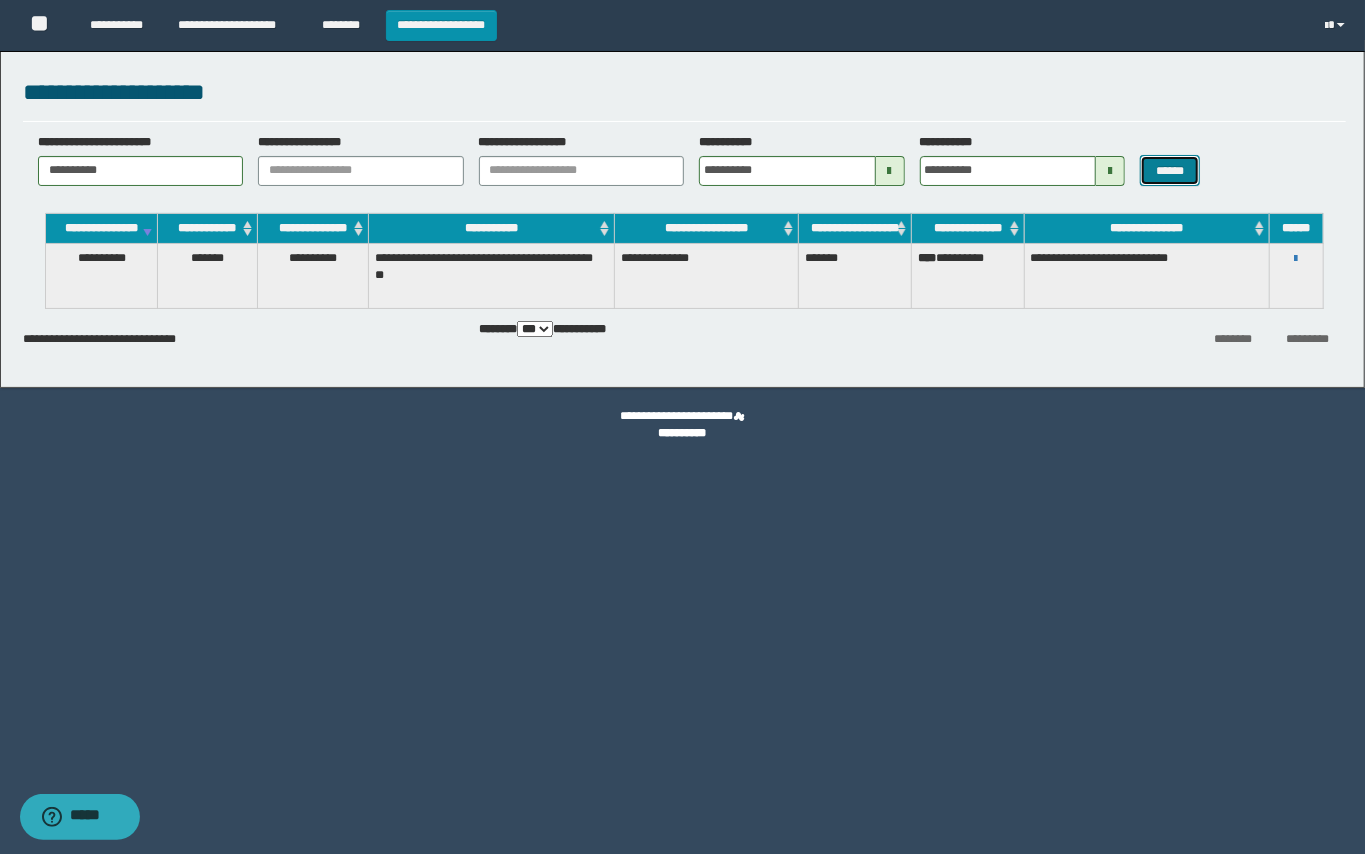 click on "******" at bounding box center (1170, 170) 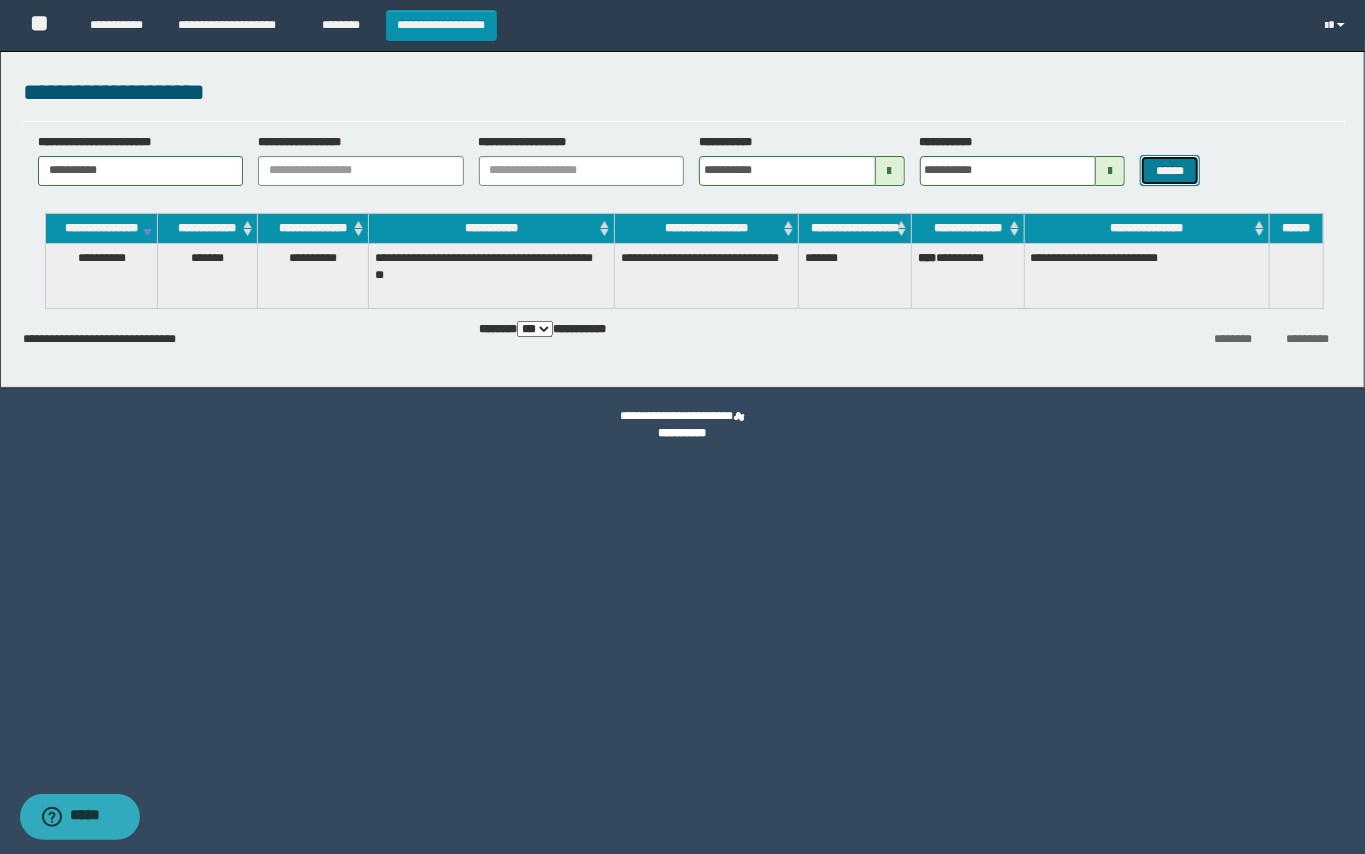 click on "******" at bounding box center [1170, 170] 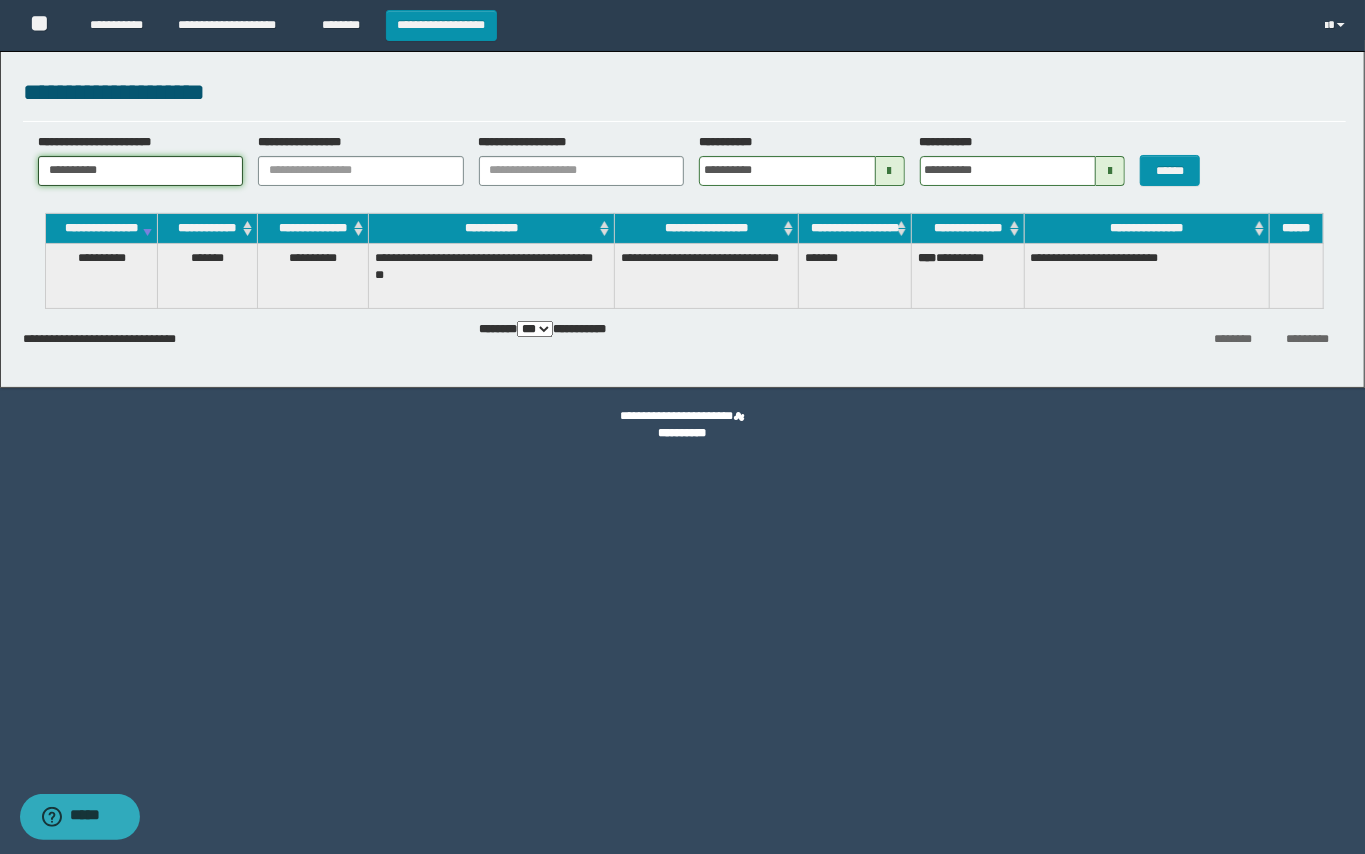 drag, startPoint x: 157, startPoint y: 170, endPoint x: 0, endPoint y: 168, distance: 157.01274 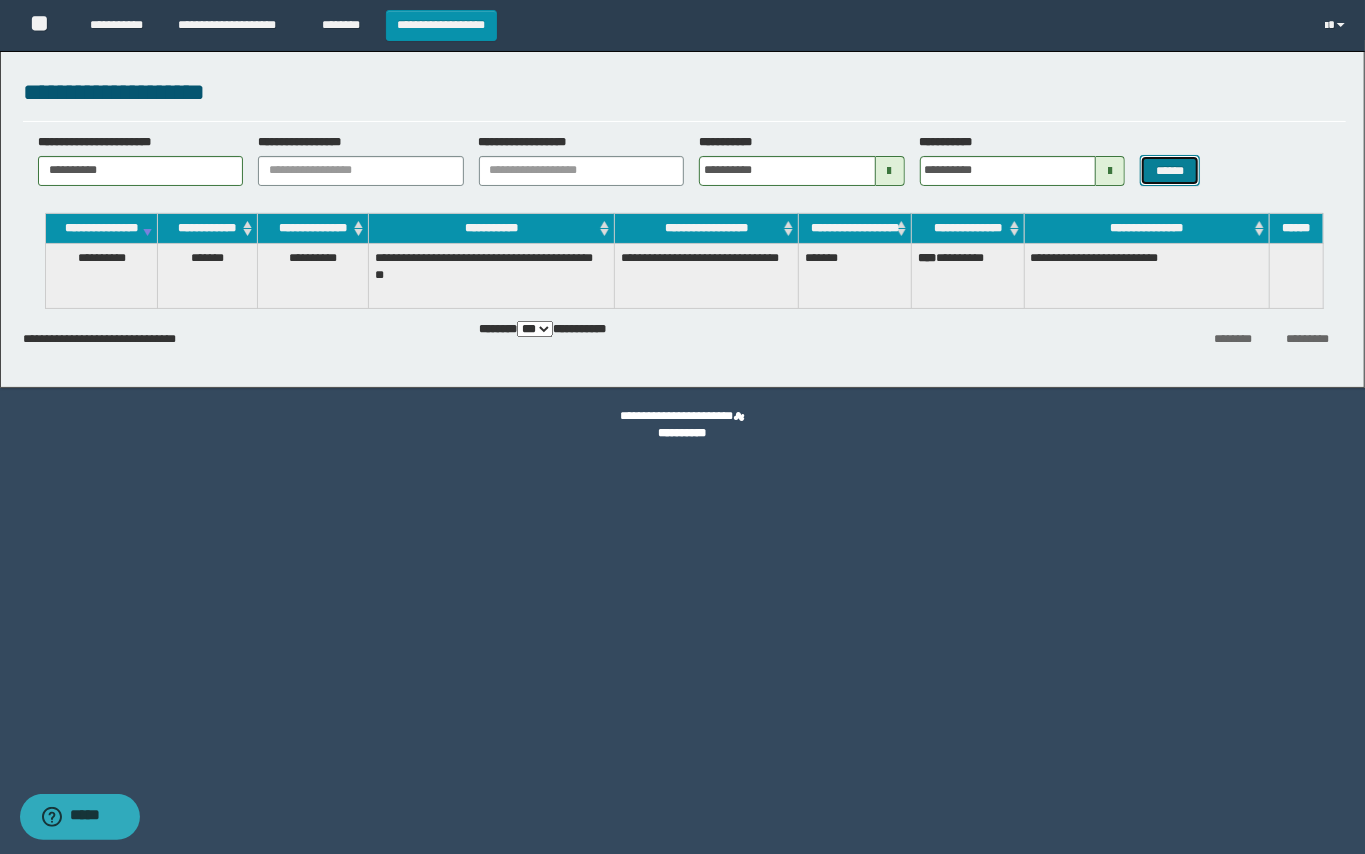click on "******" at bounding box center (1170, 170) 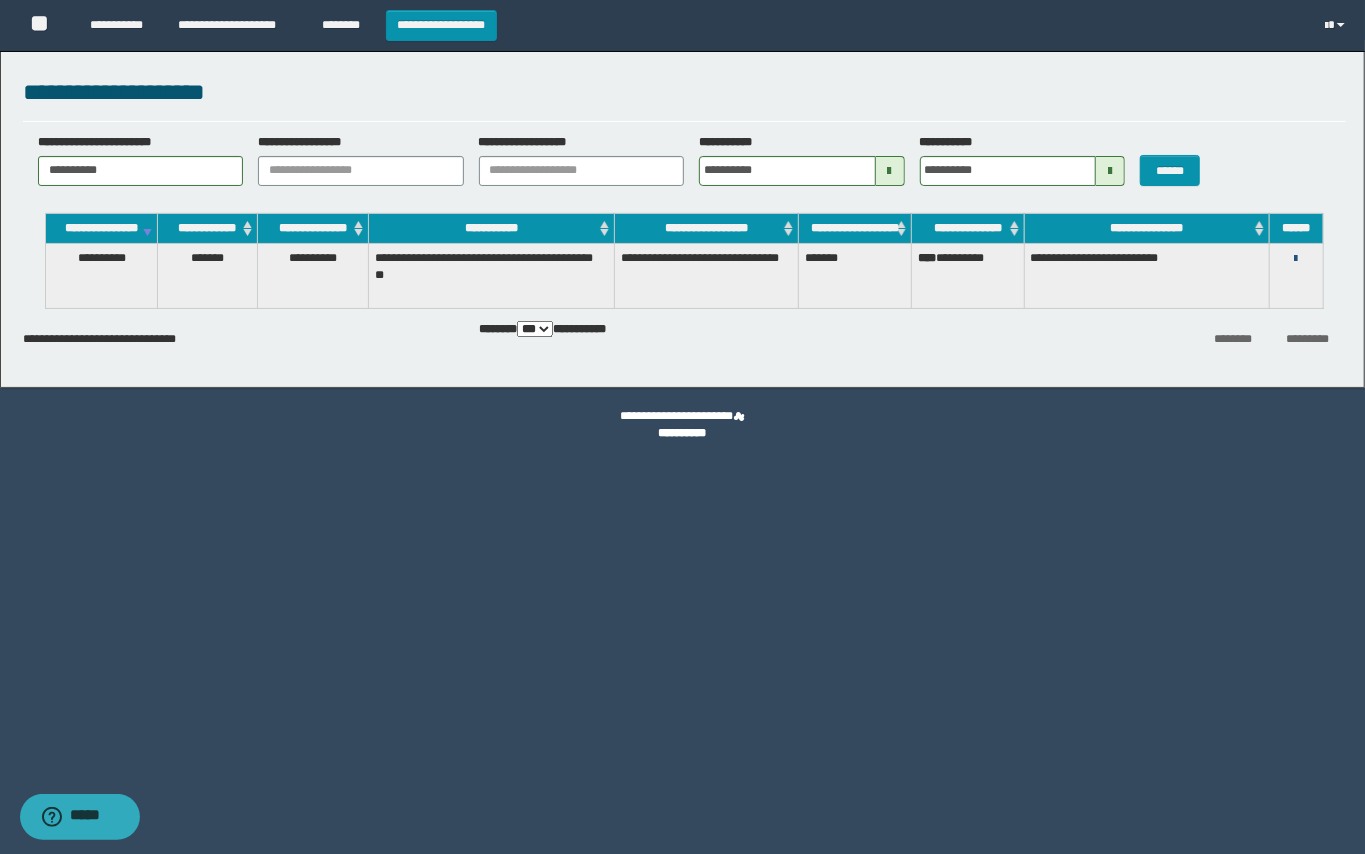 click at bounding box center [1296, 259] 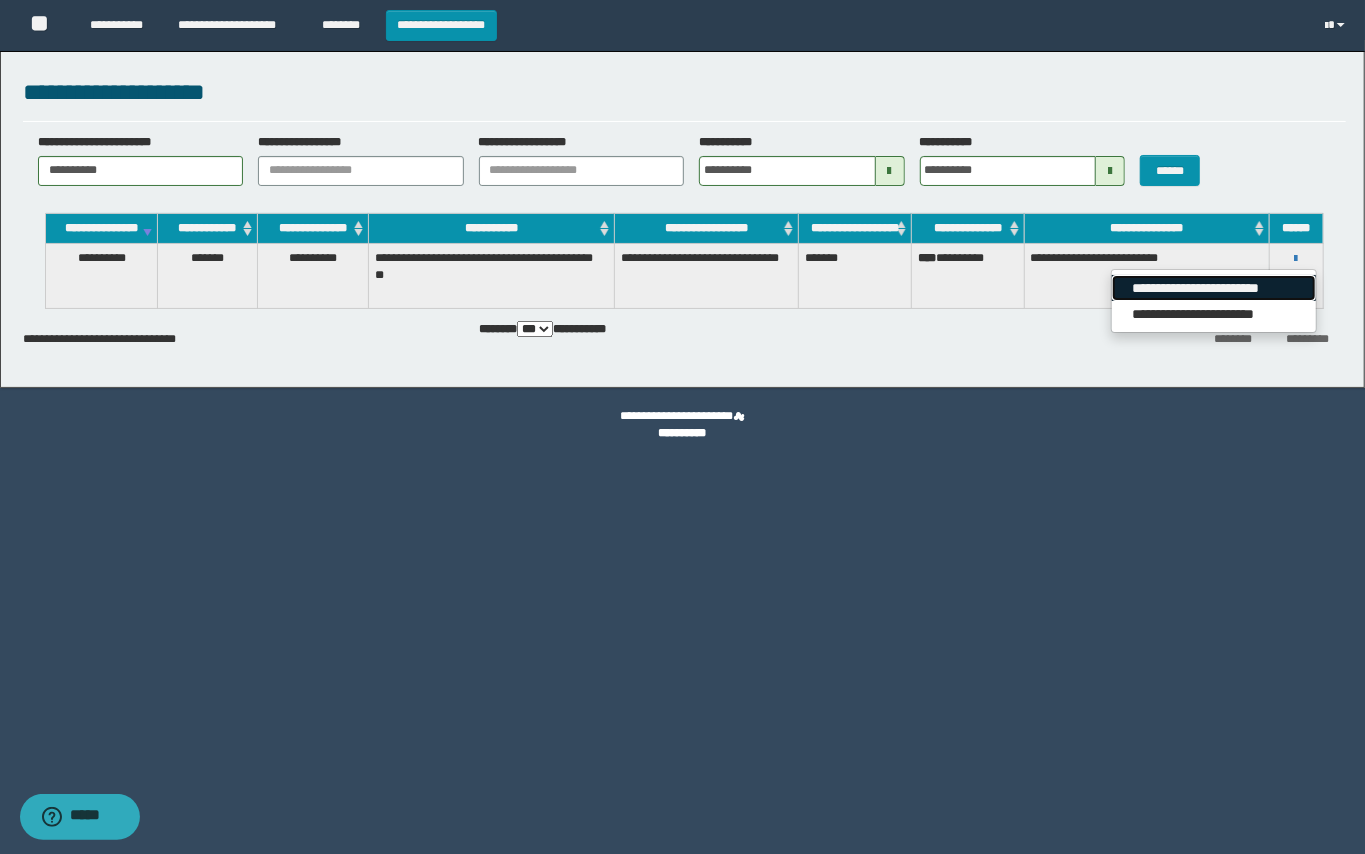 click on "**********" at bounding box center [1213, 288] 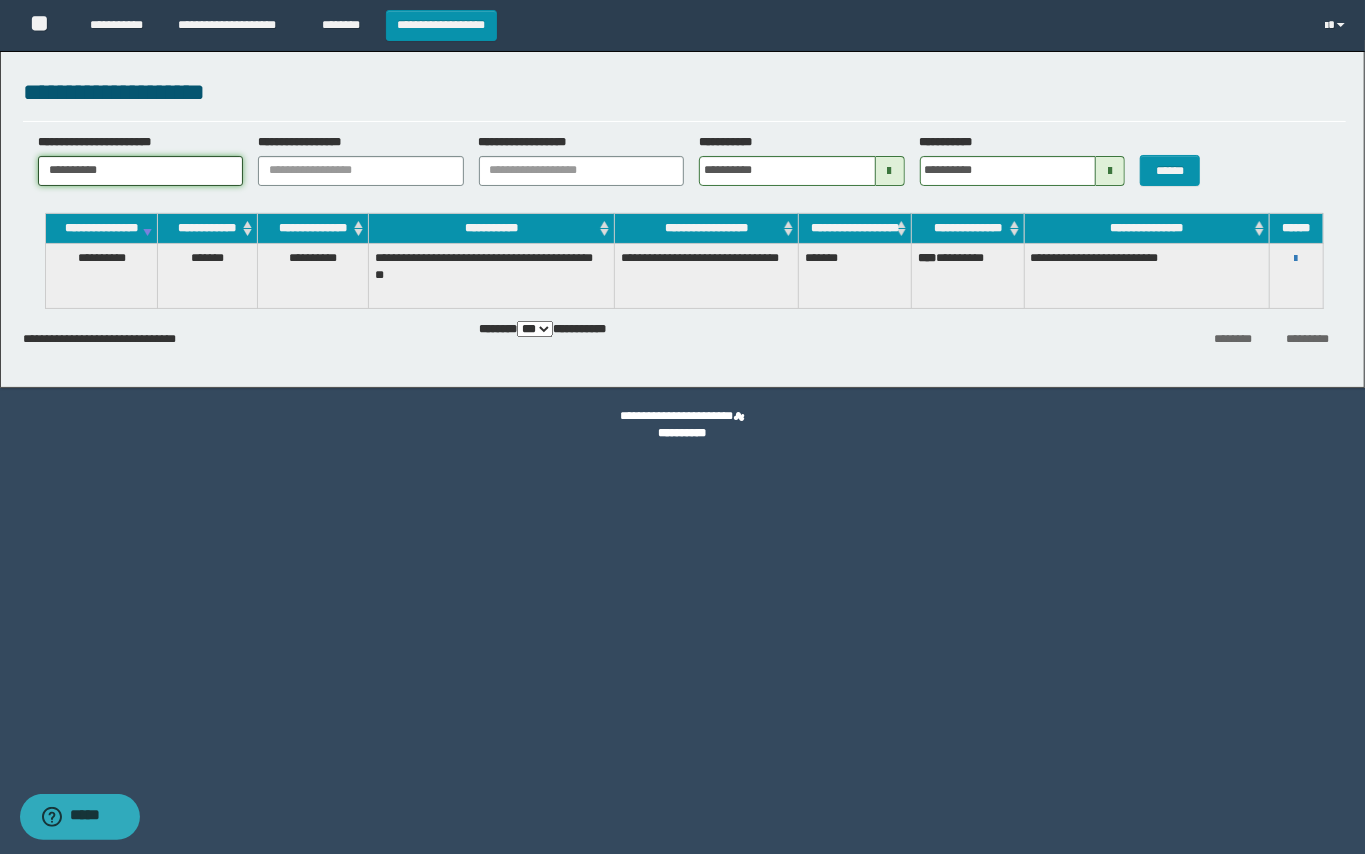 drag, startPoint x: 140, startPoint y: 166, endPoint x: 0, endPoint y: 154, distance: 140.51335 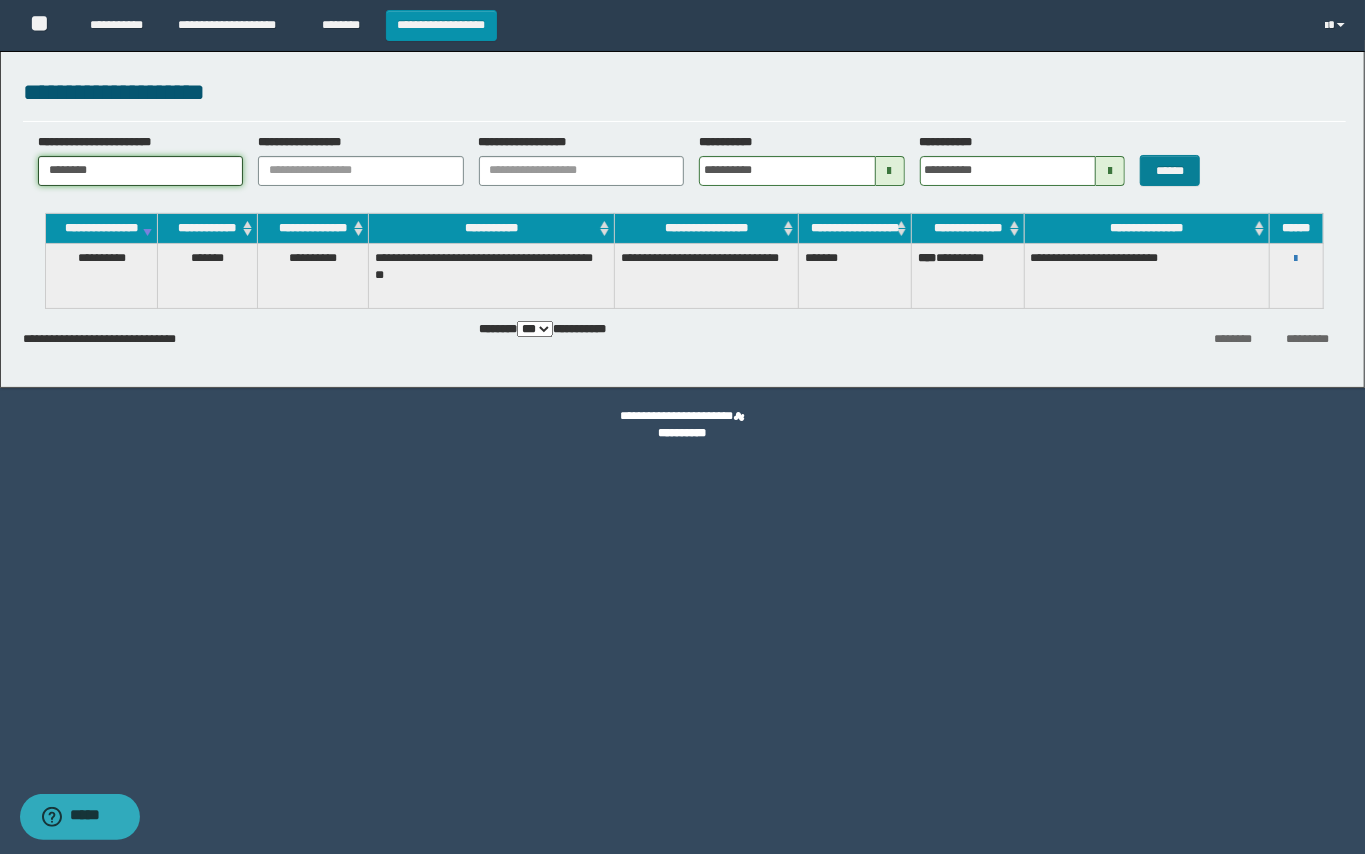 type on "********" 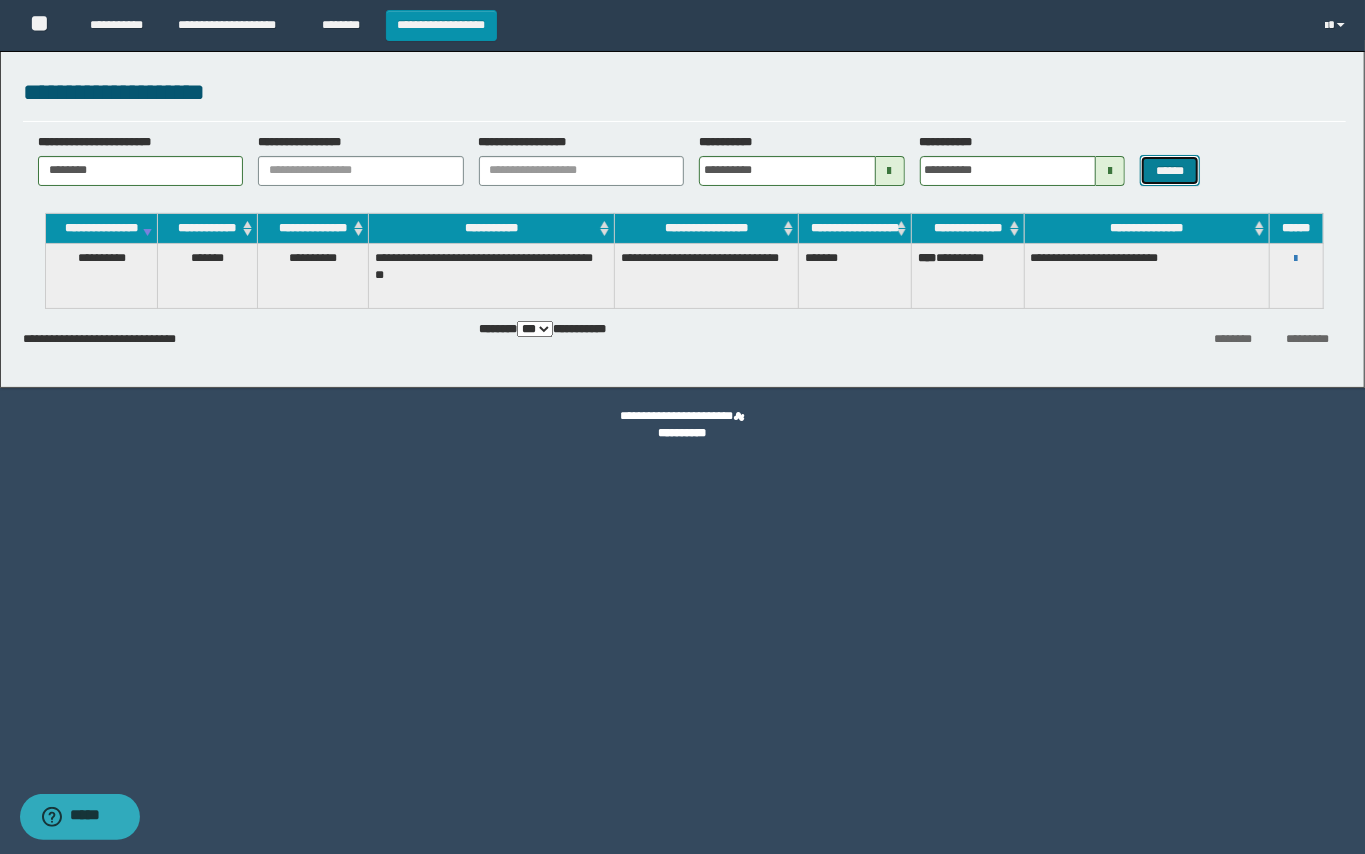 click on "******" at bounding box center (1170, 170) 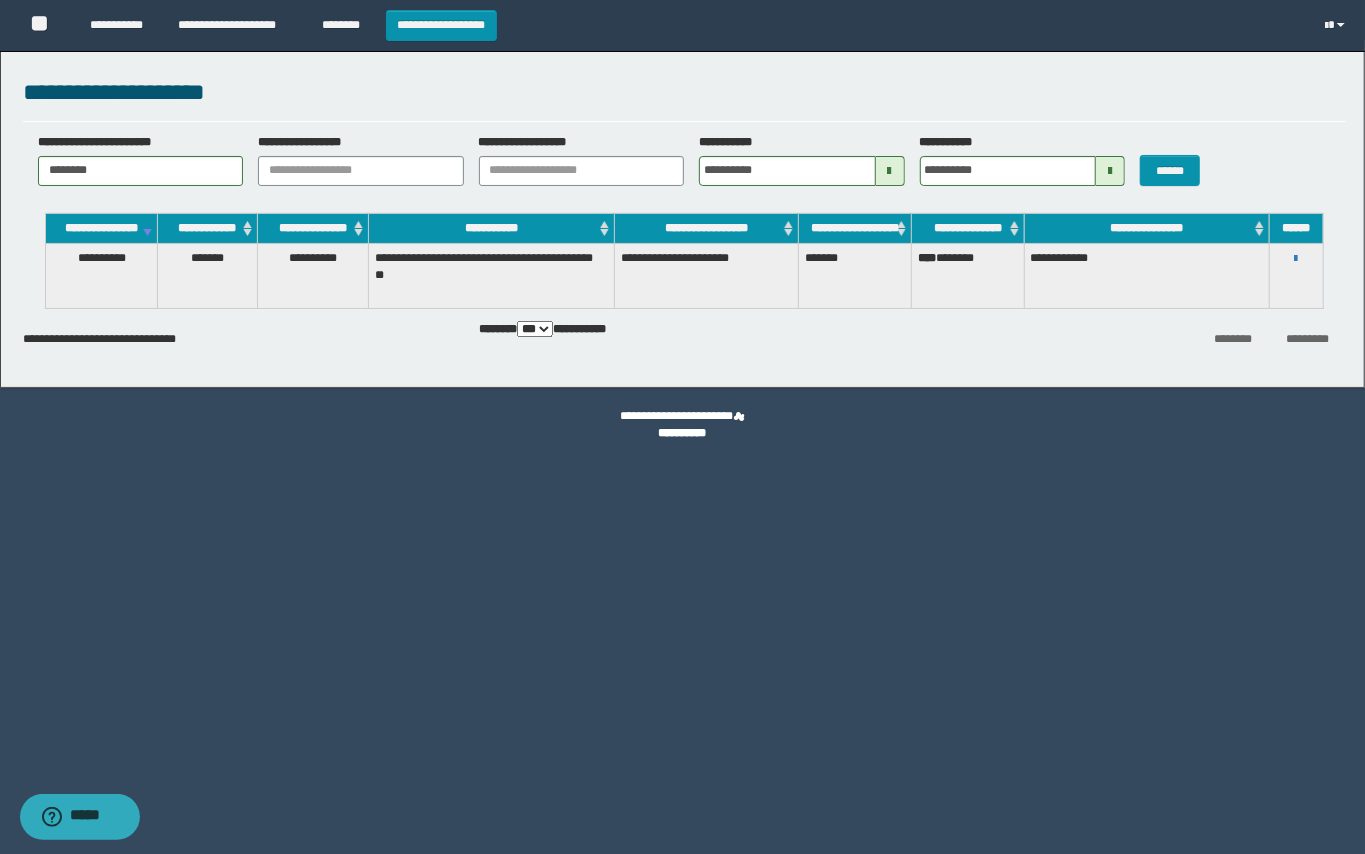 click on "**********" at bounding box center [1296, 258] 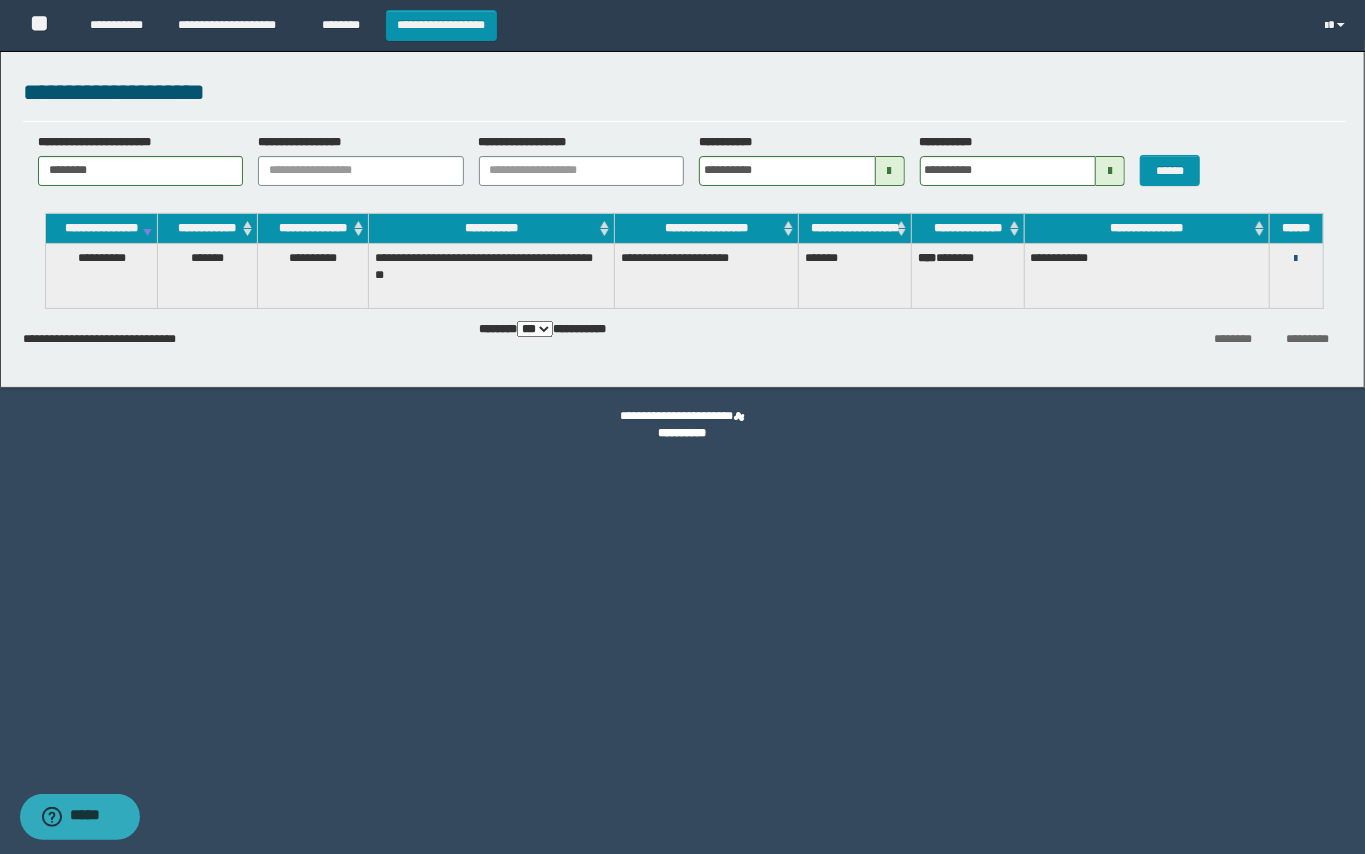 click at bounding box center (1296, 259) 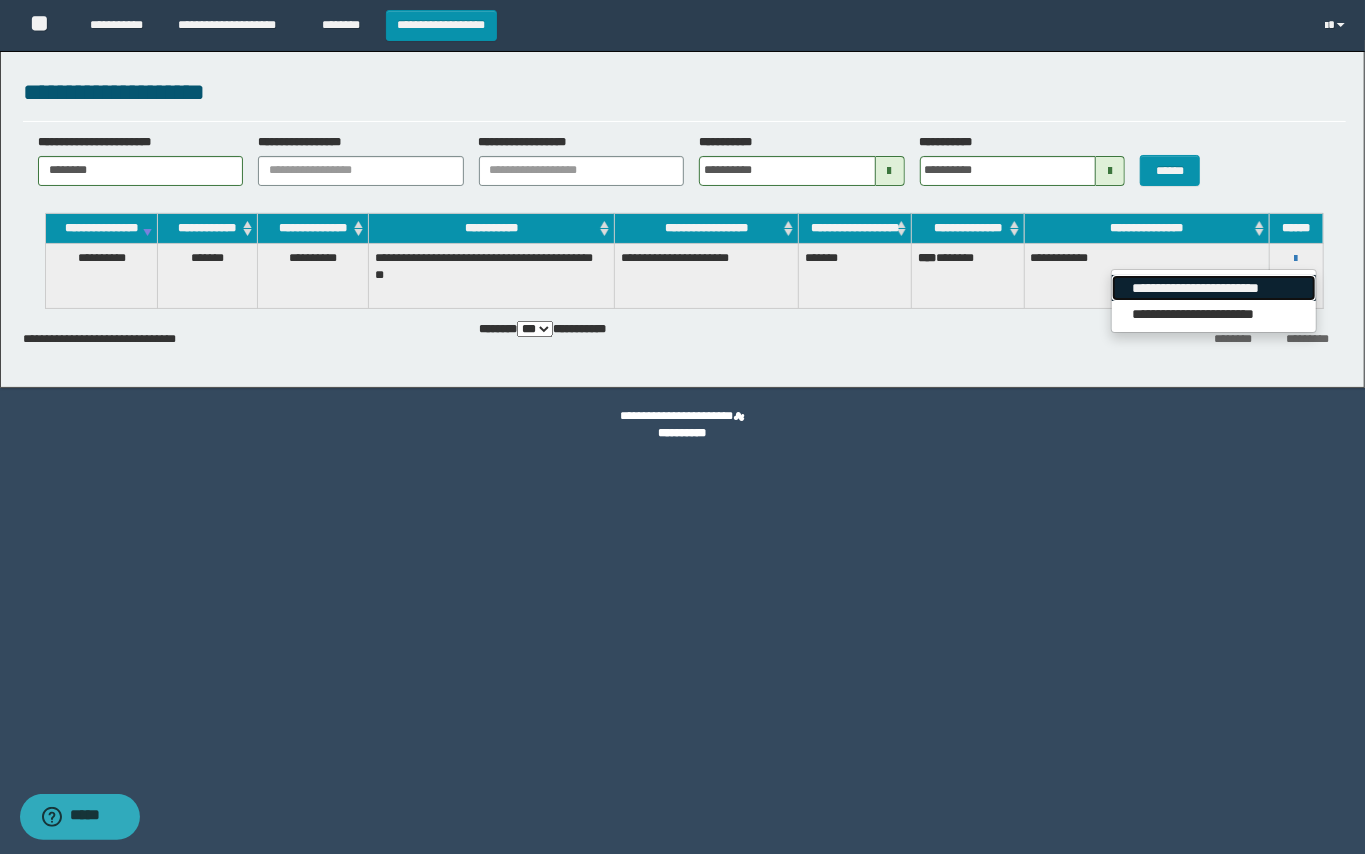 click on "**********" at bounding box center (1213, 288) 